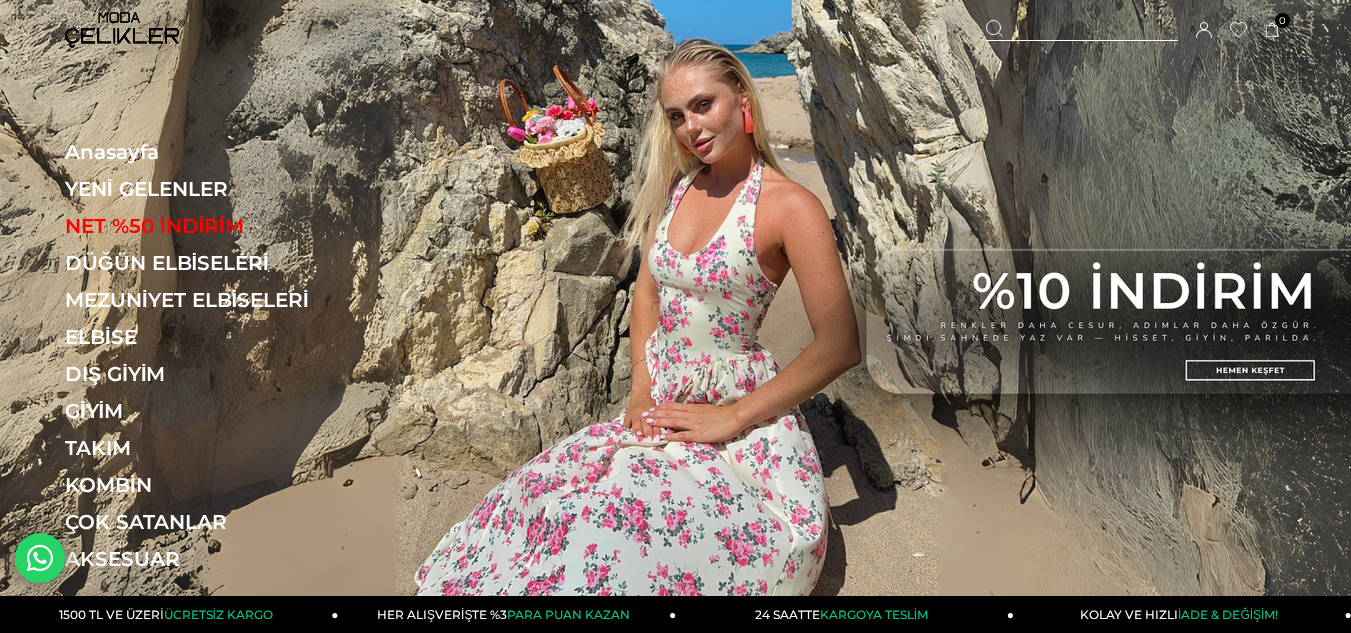 scroll, scrollTop: 134, scrollLeft: 0, axis: vertical 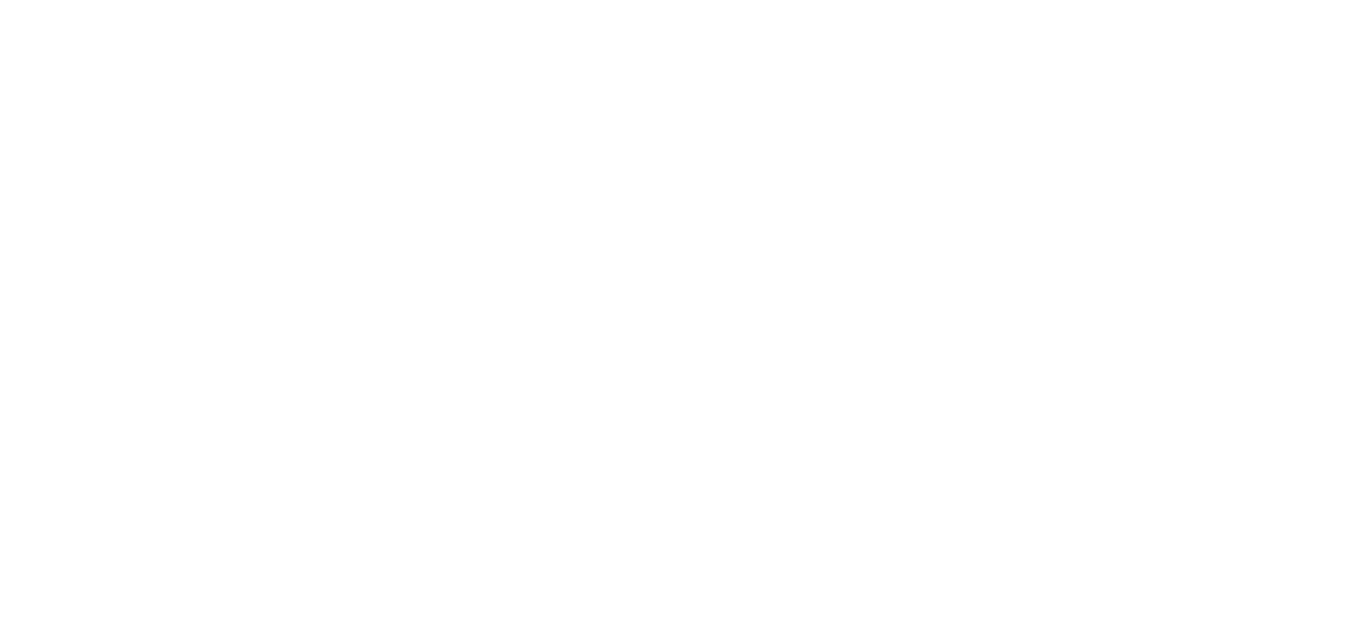 click at bounding box center [683, 4] 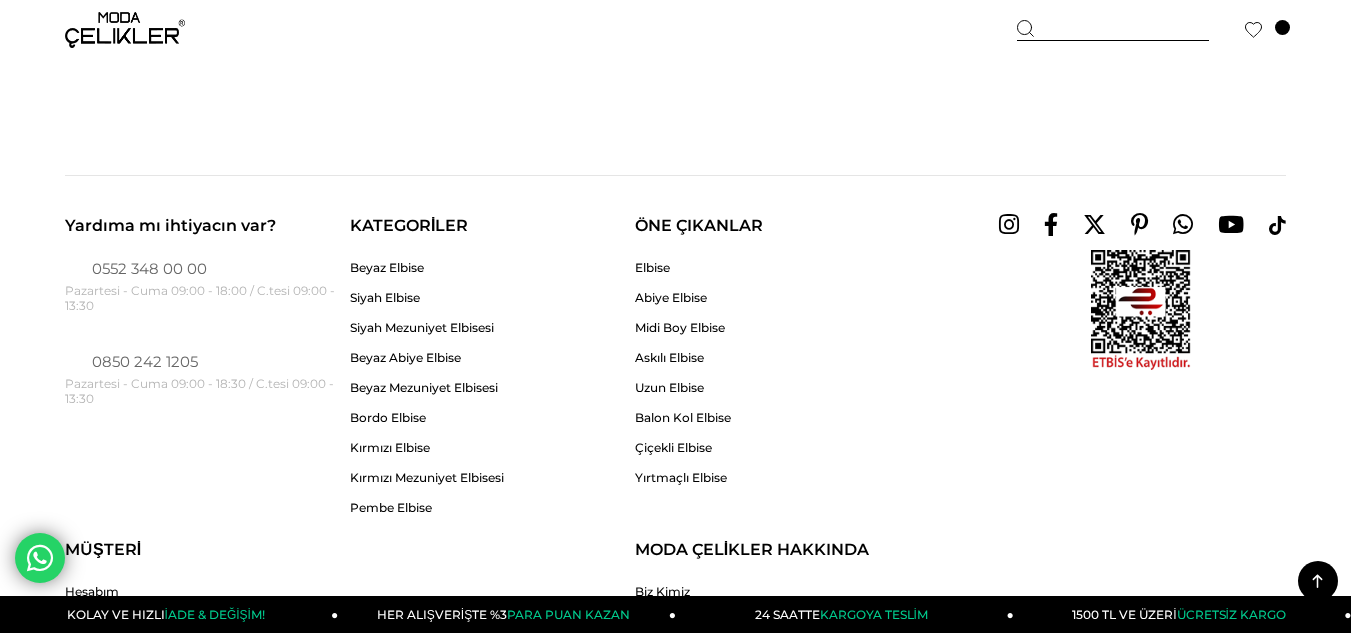 scroll, scrollTop: 11065, scrollLeft: 0, axis: vertical 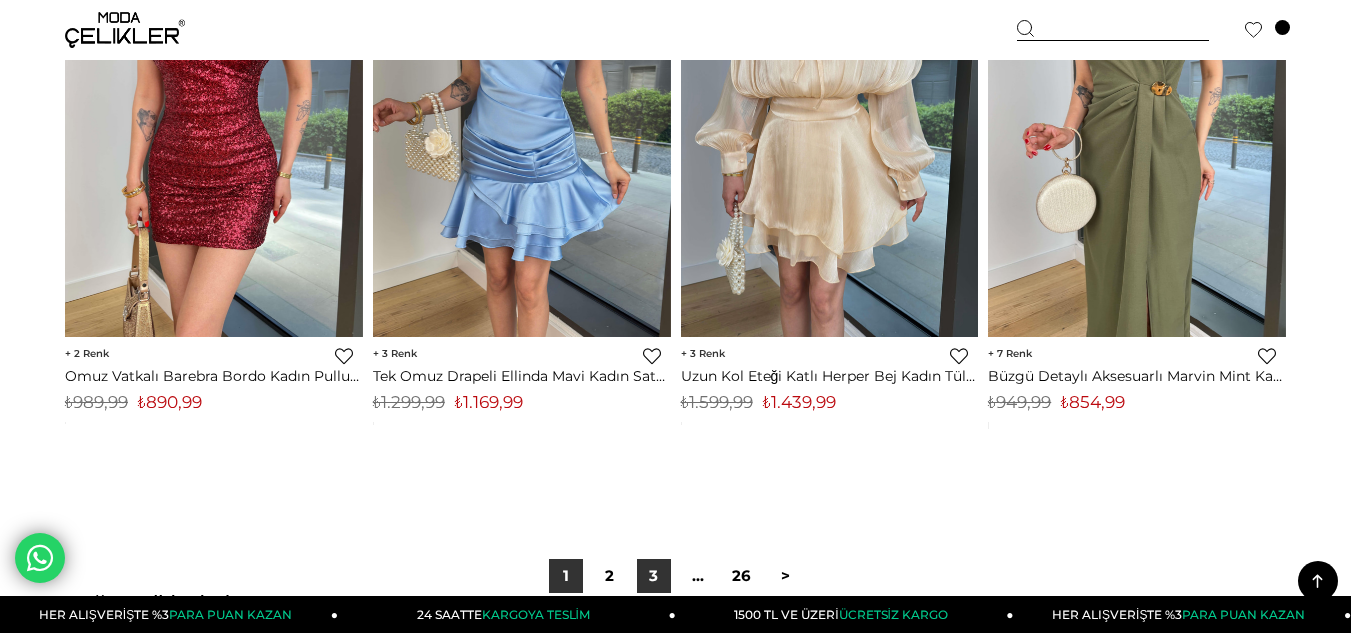 click on "3" at bounding box center [654, 576] 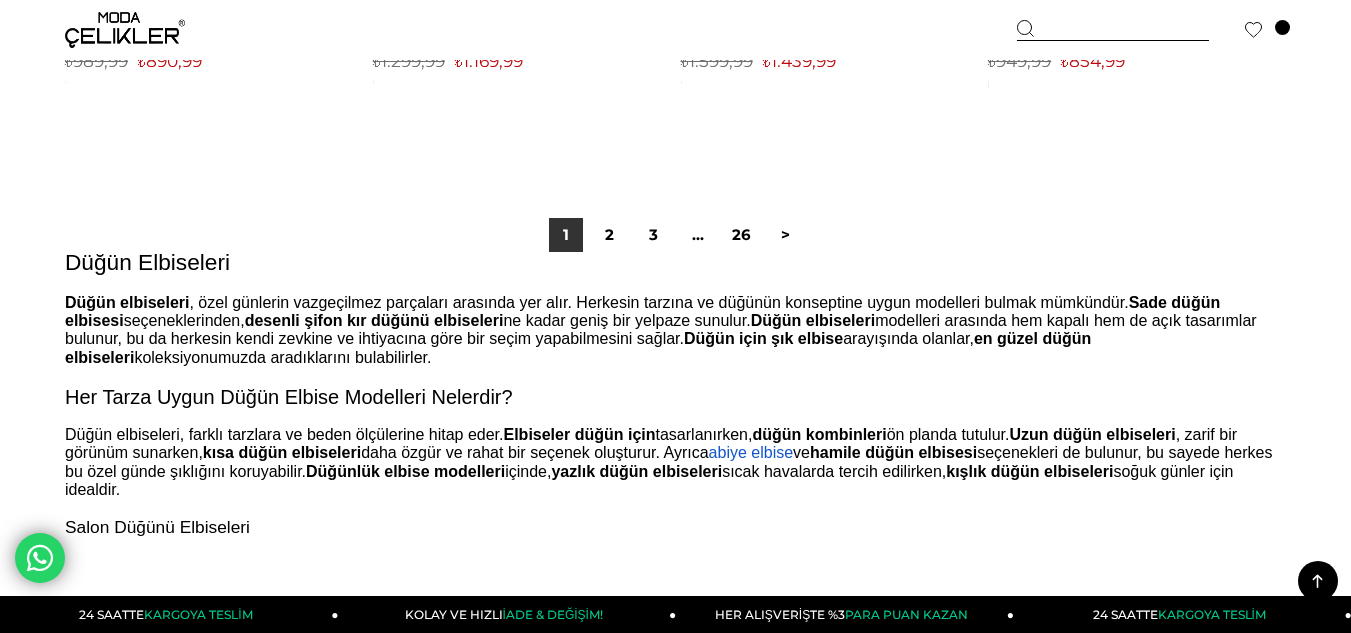 scroll, scrollTop: 11407, scrollLeft: 0, axis: vertical 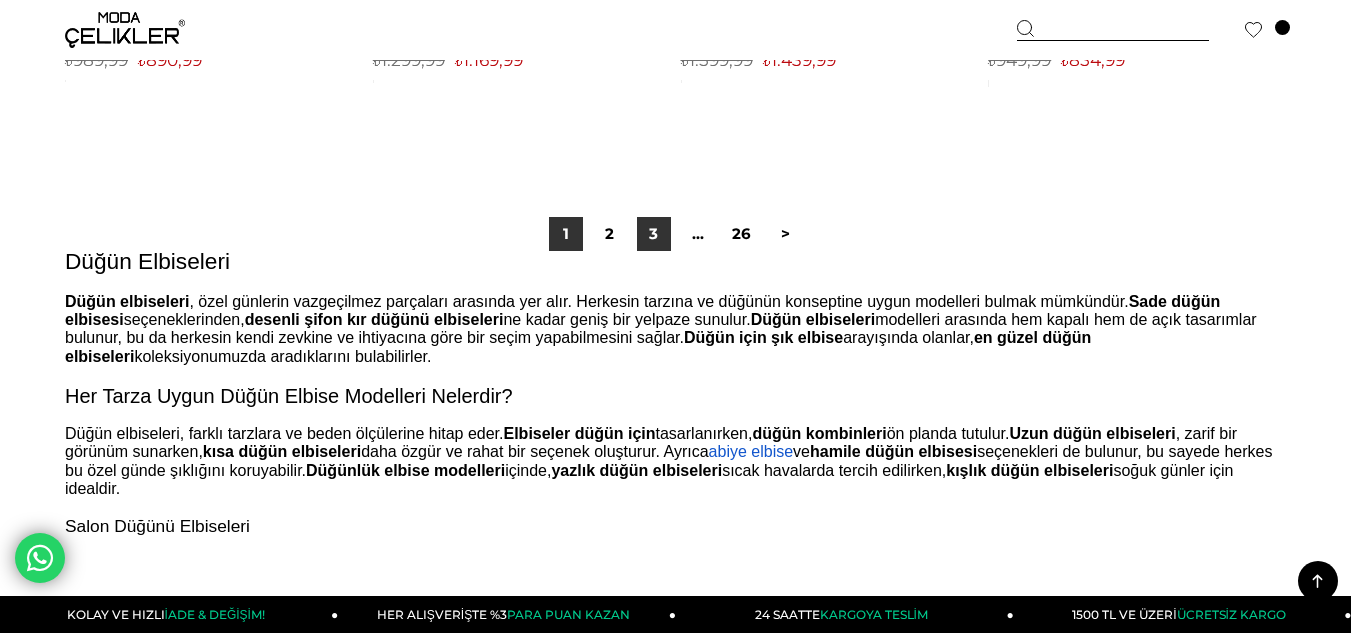 click on "3" at bounding box center (654, 234) 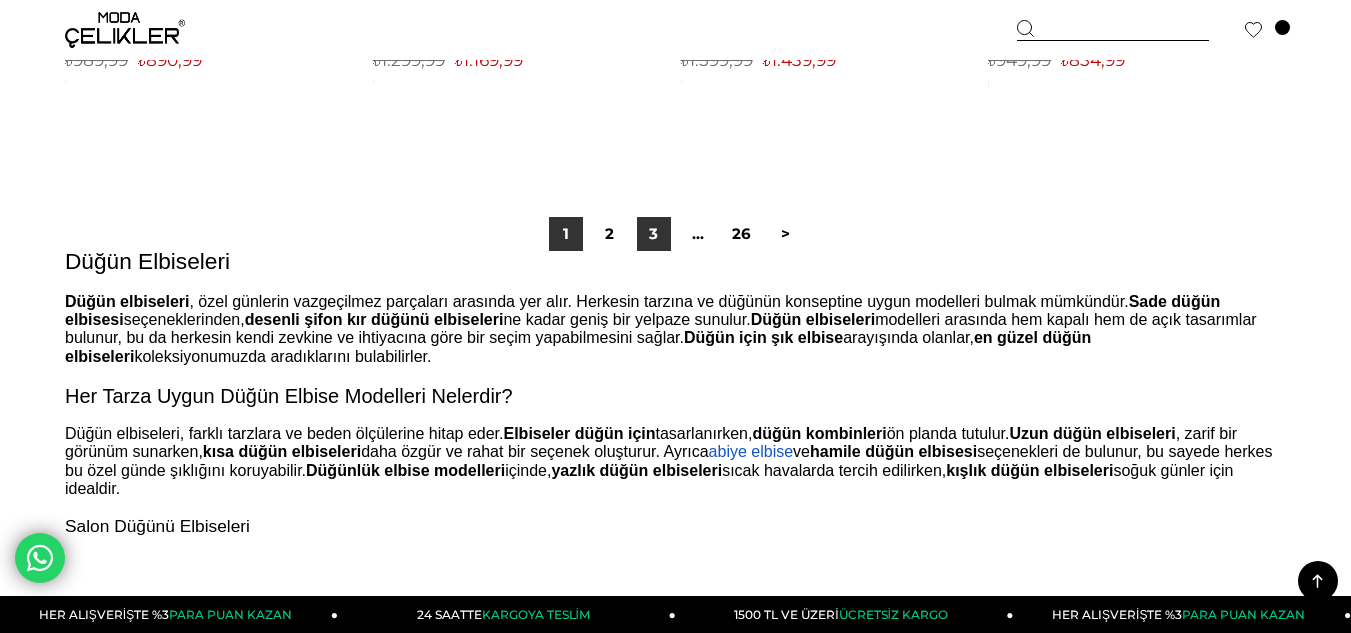 click on "3" at bounding box center [654, 234] 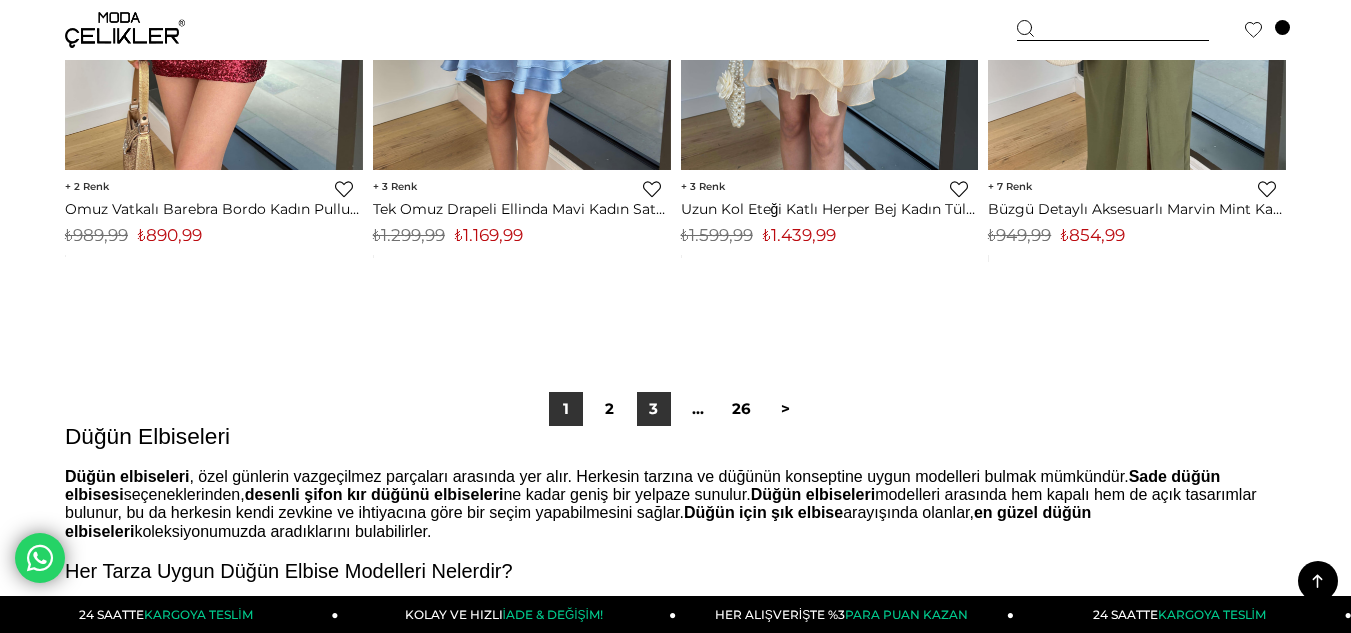 scroll, scrollTop: 11234, scrollLeft: 0, axis: vertical 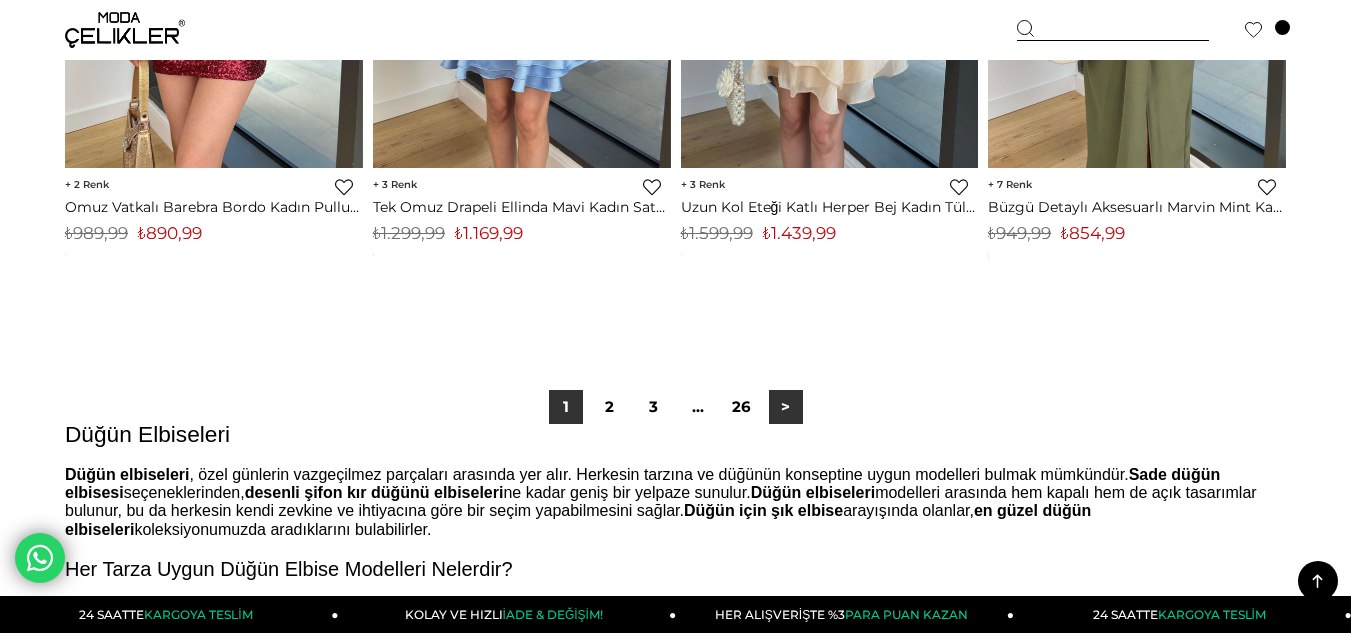 click on ">" at bounding box center [786, 407] 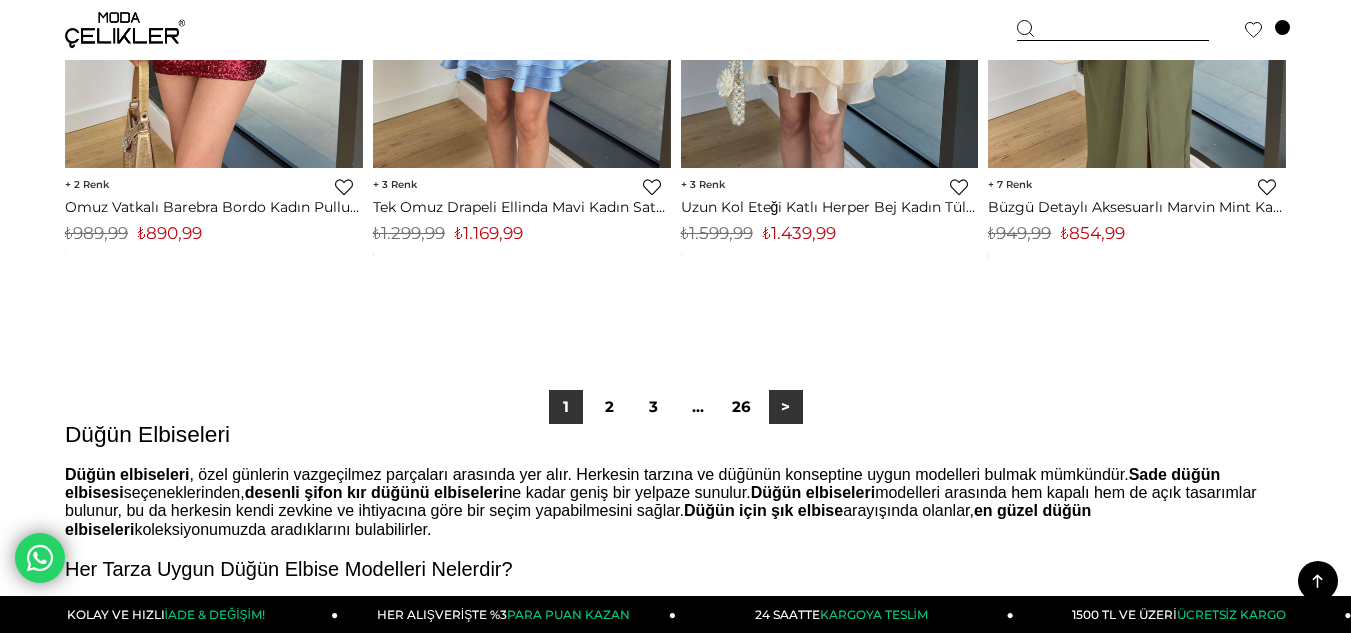 click on ">" at bounding box center [786, 407] 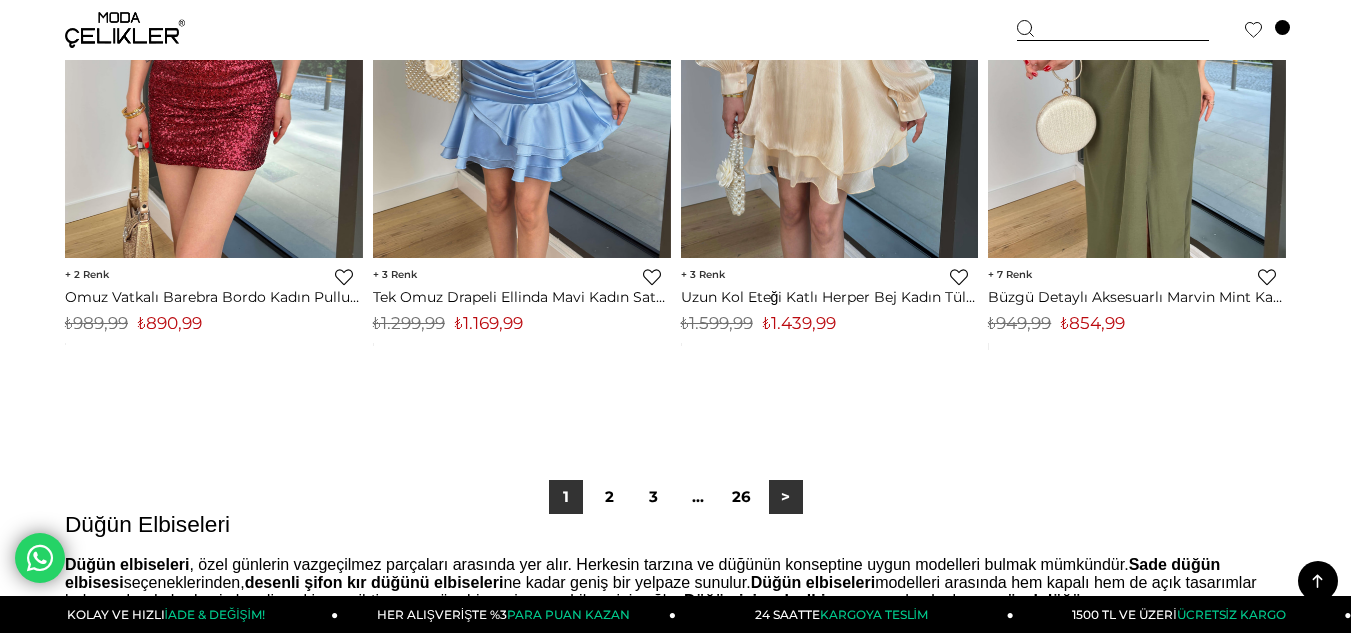 scroll, scrollTop: 11114, scrollLeft: 0, axis: vertical 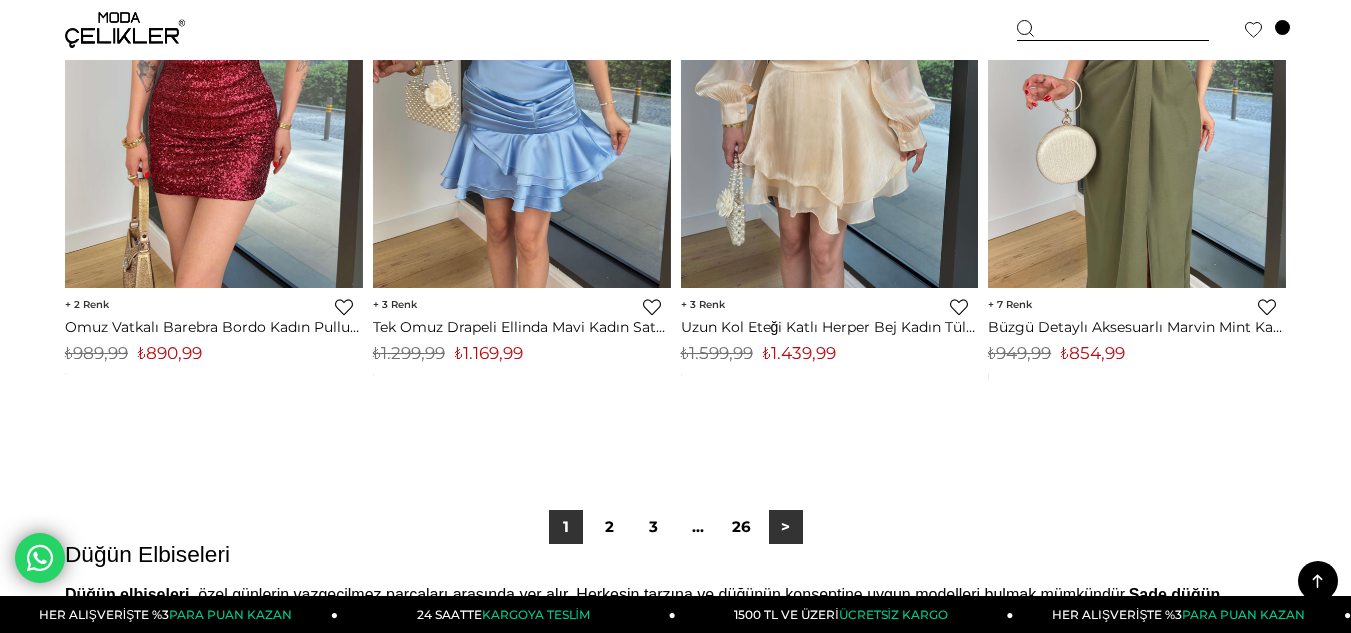 click on ">" at bounding box center [786, 527] 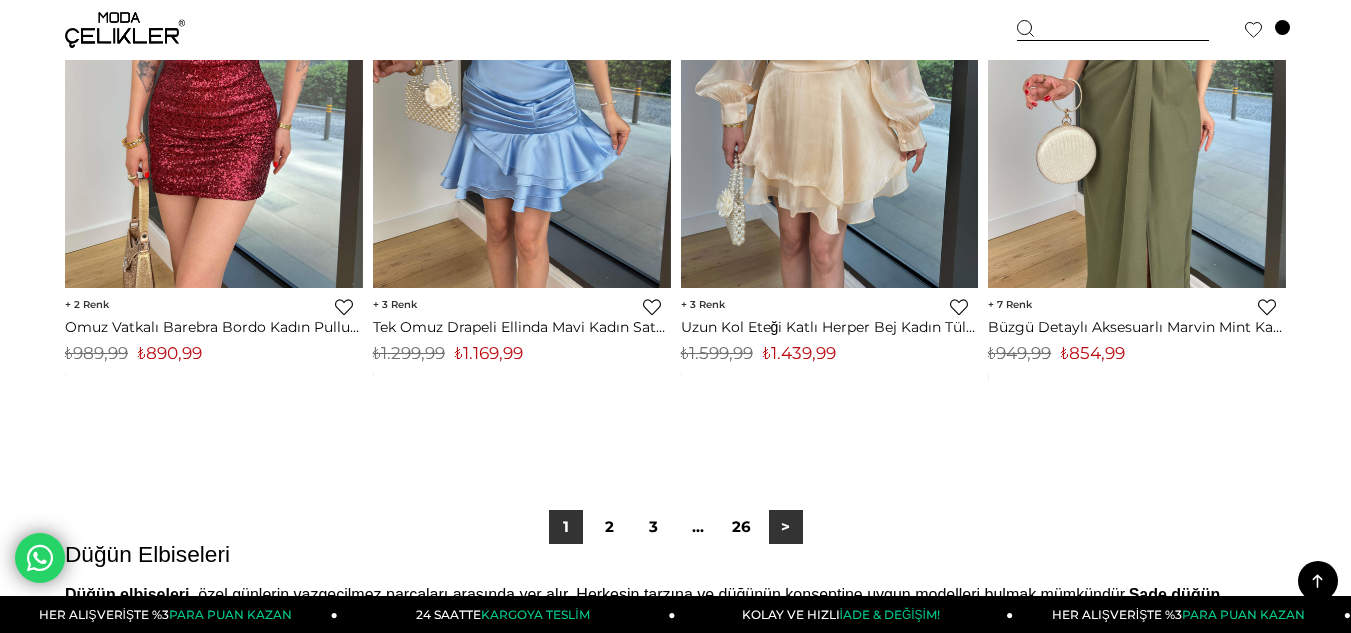 click on ">" at bounding box center [786, 527] 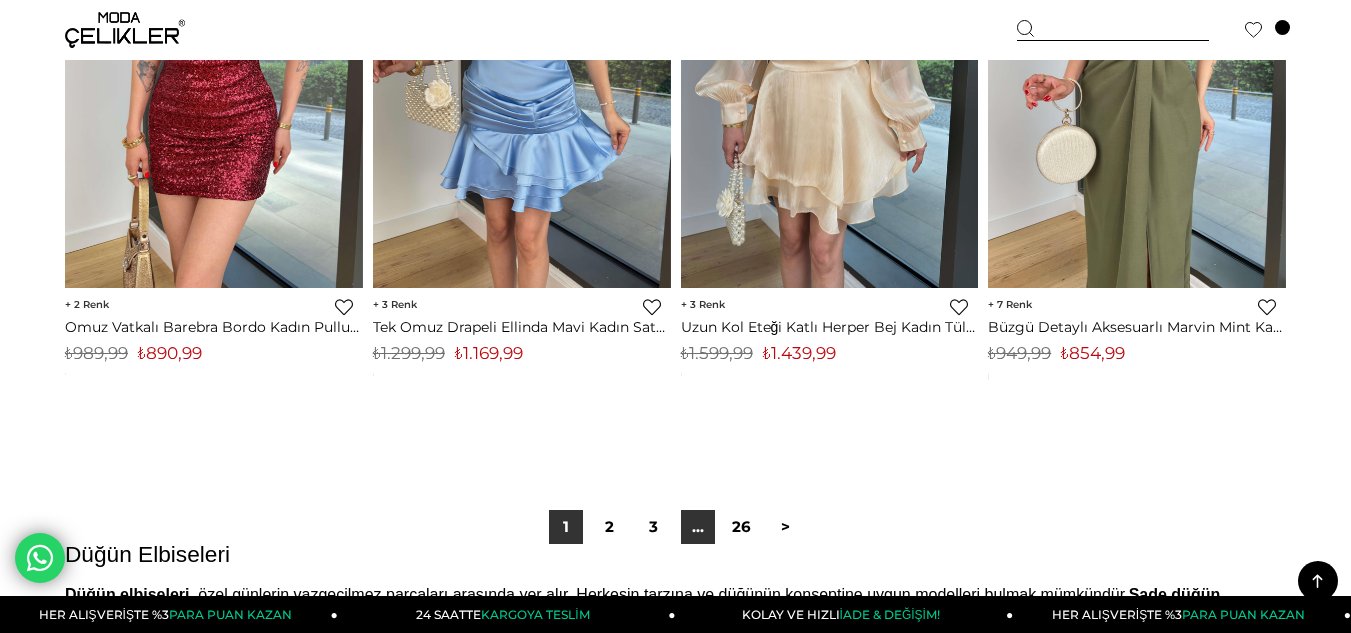 click on "..." at bounding box center [698, 527] 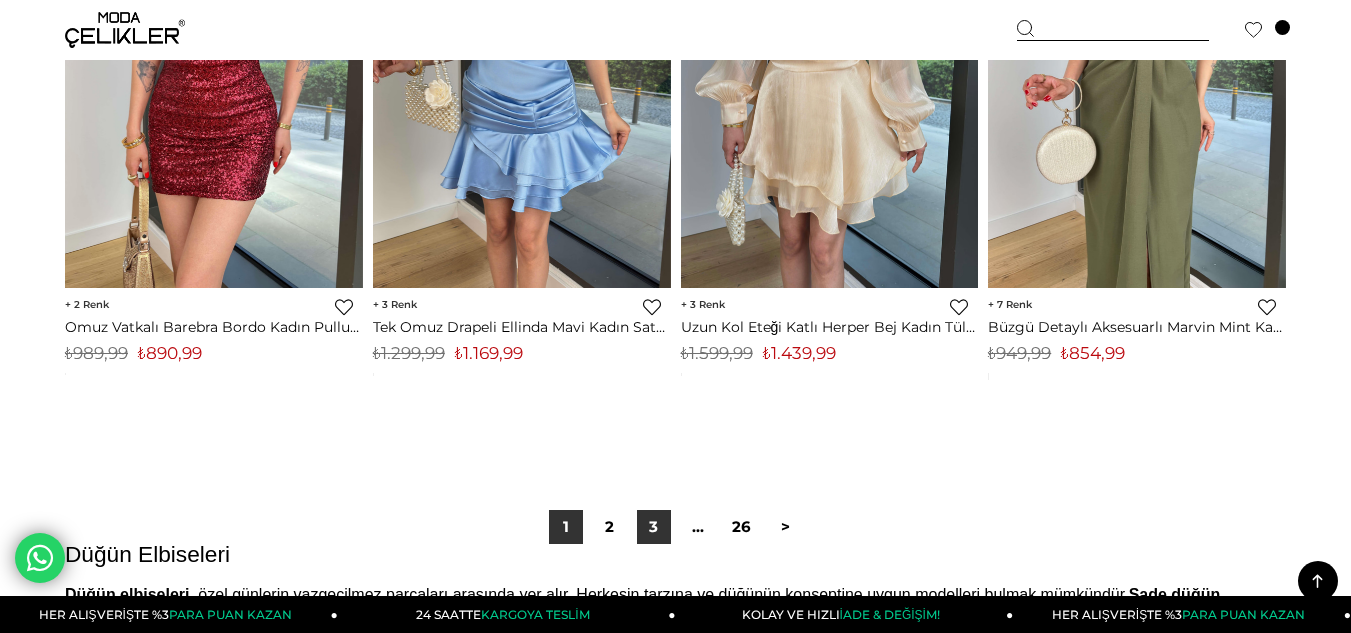 click on "3" at bounding box center [654, 527] 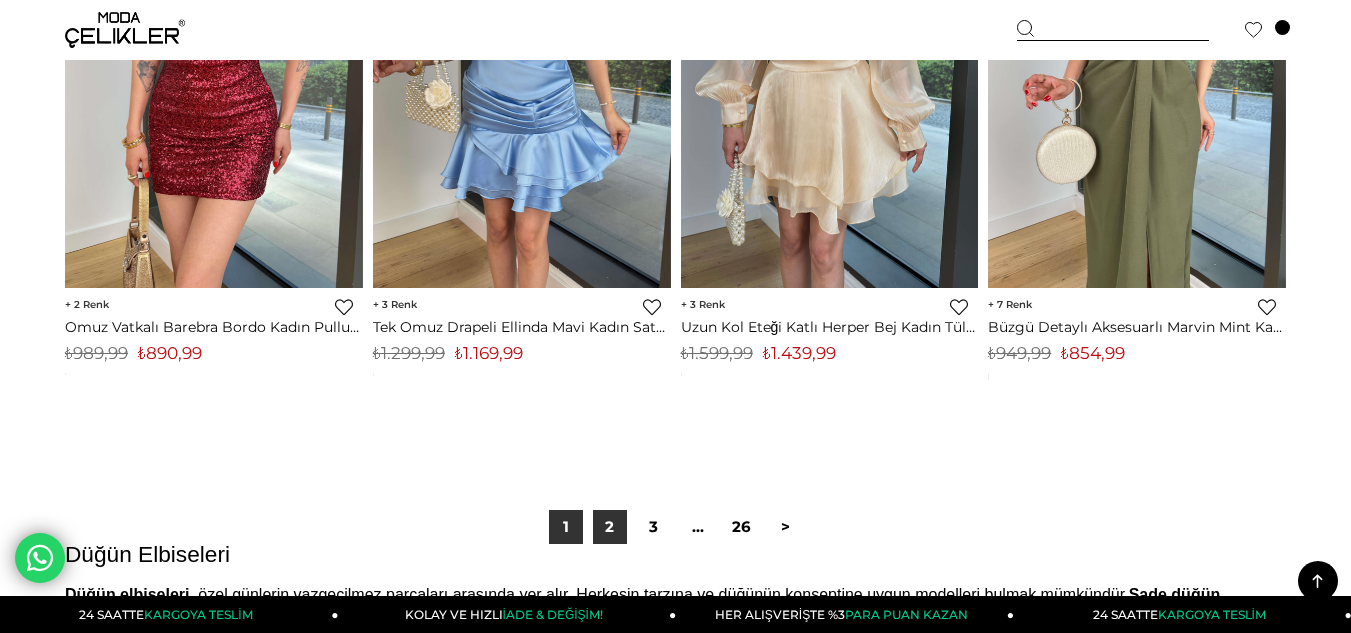 click on "2" at bounding box center [610, 527] 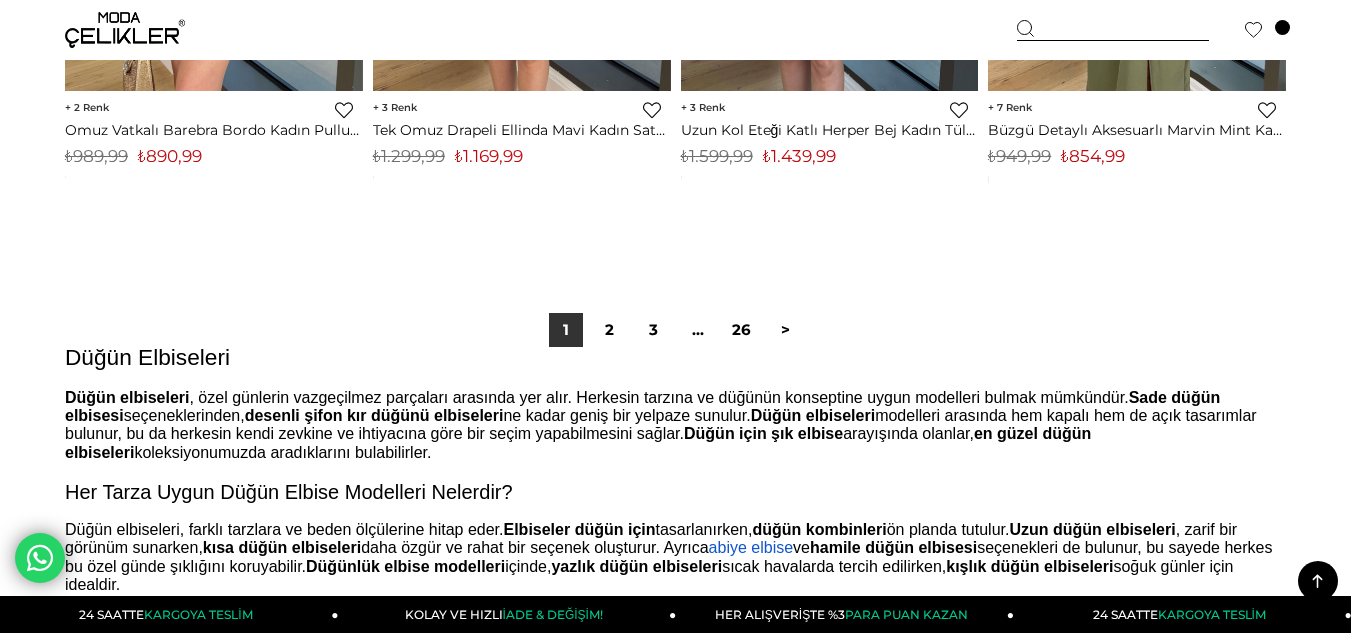 scroll, scrollTop: 11312, scrollLeft: 0, axis: vertical 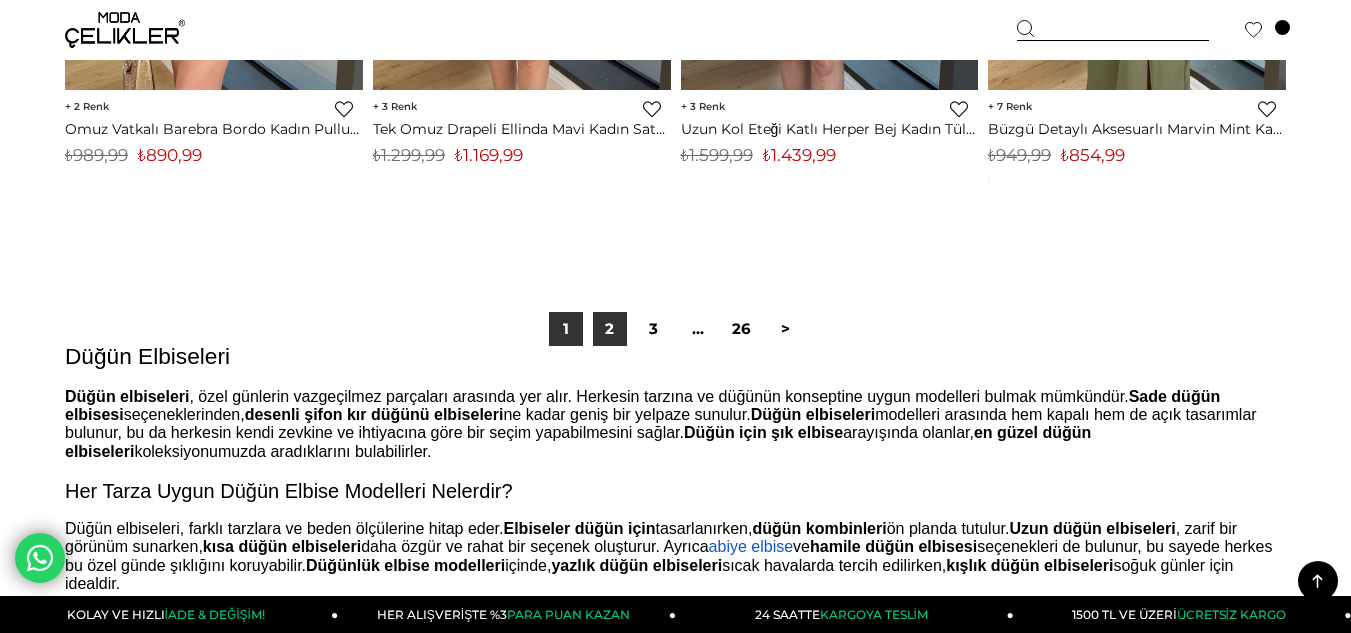 click on "2" at bounding box center [610, 329] 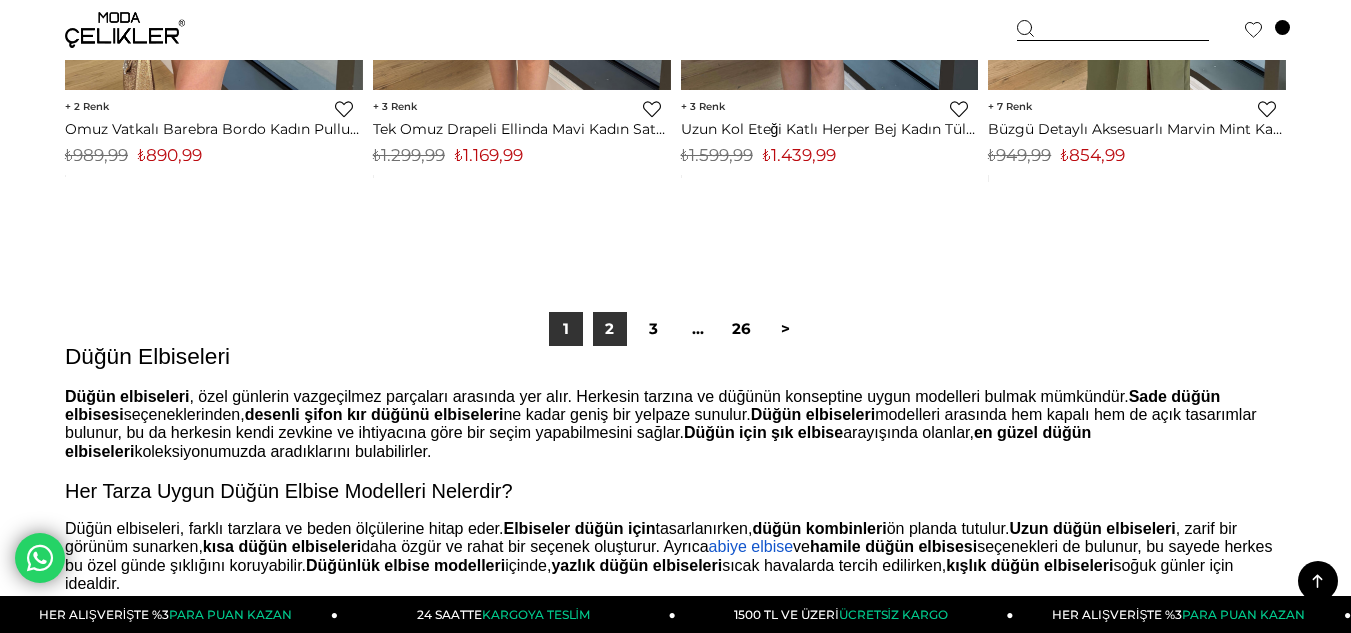 click on "2" at bounding box center [610, 329] 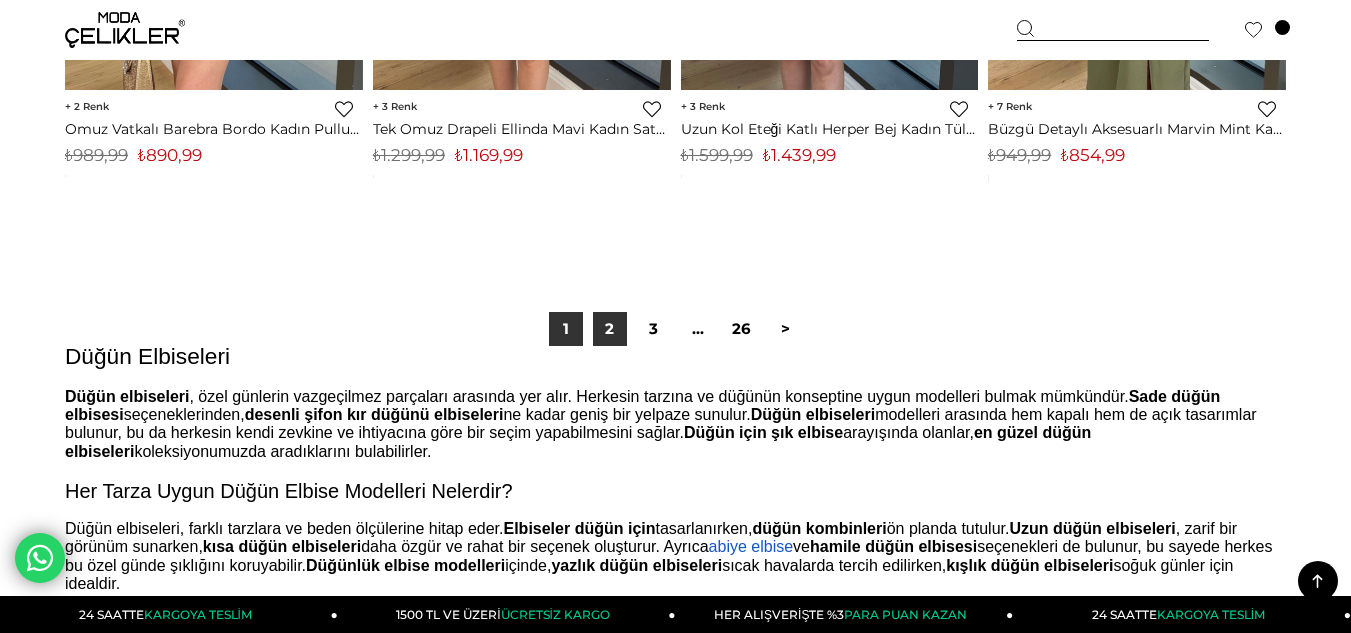 click on "2" at bounding box center (610, 329) 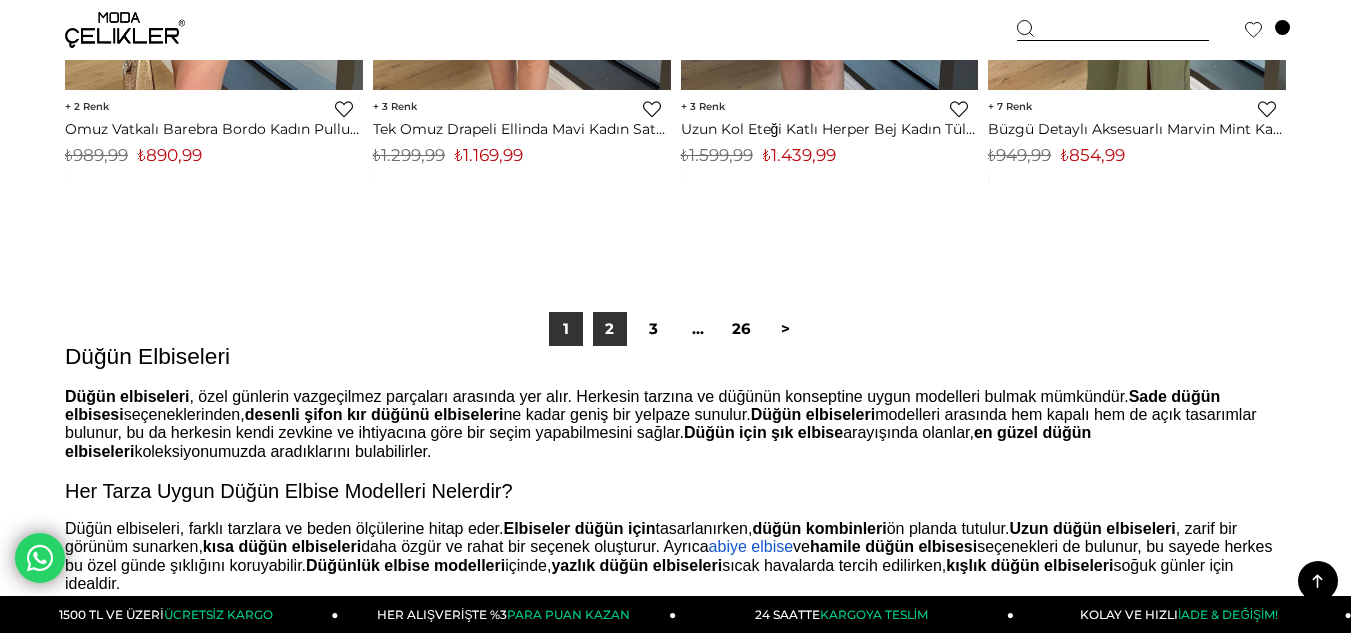 click on "2" at bounding box center (610, 329) 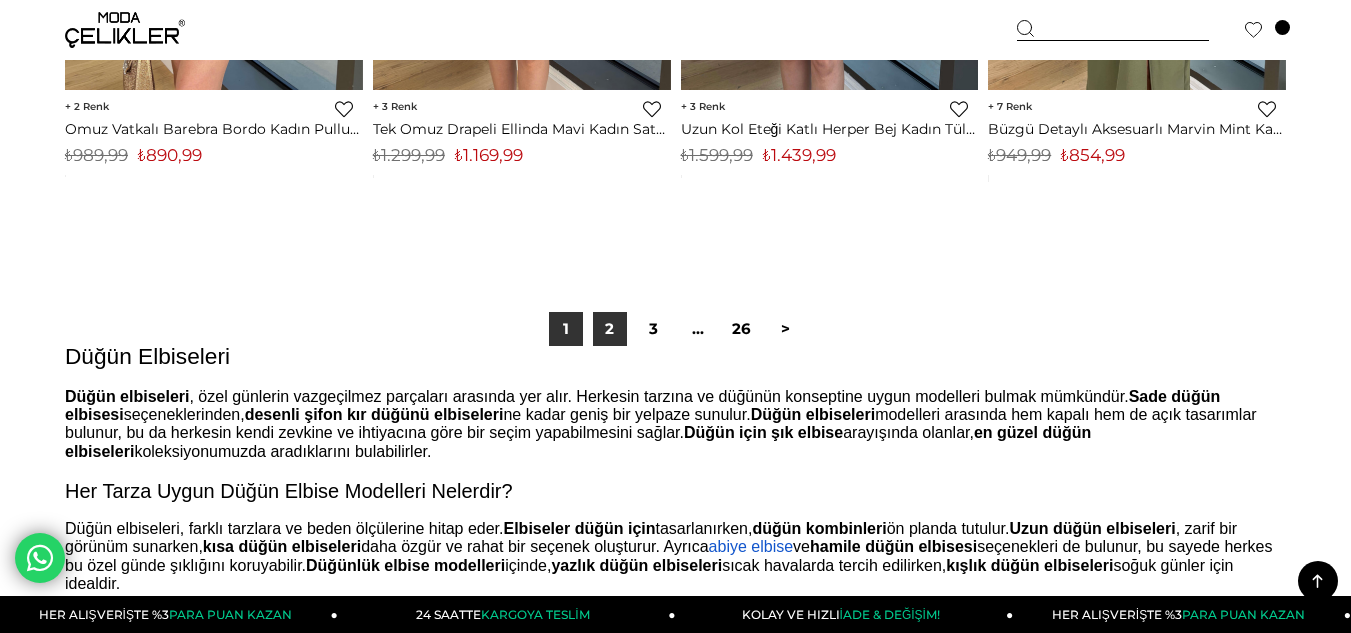 click on "2" at bounding box center (610, 329) 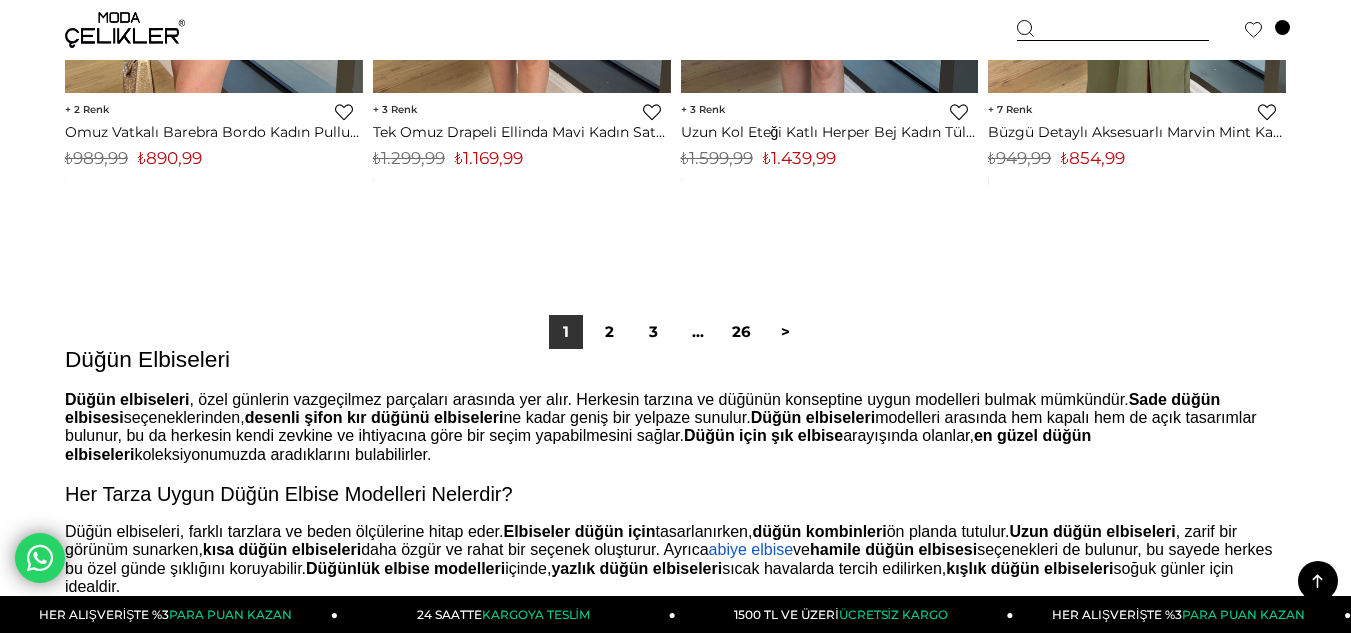 scroll, scrollTop: 11412, scrollLeft: 0, axis: vertical 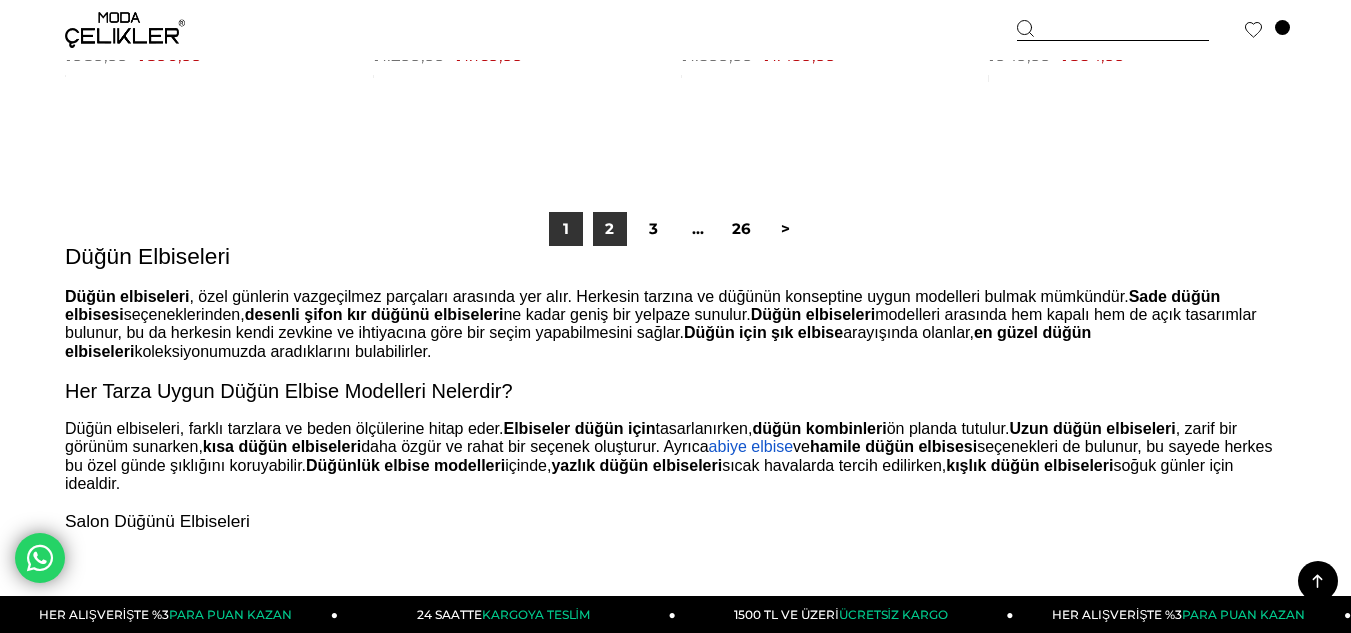 click on "2" at bounding box center (610, 229) 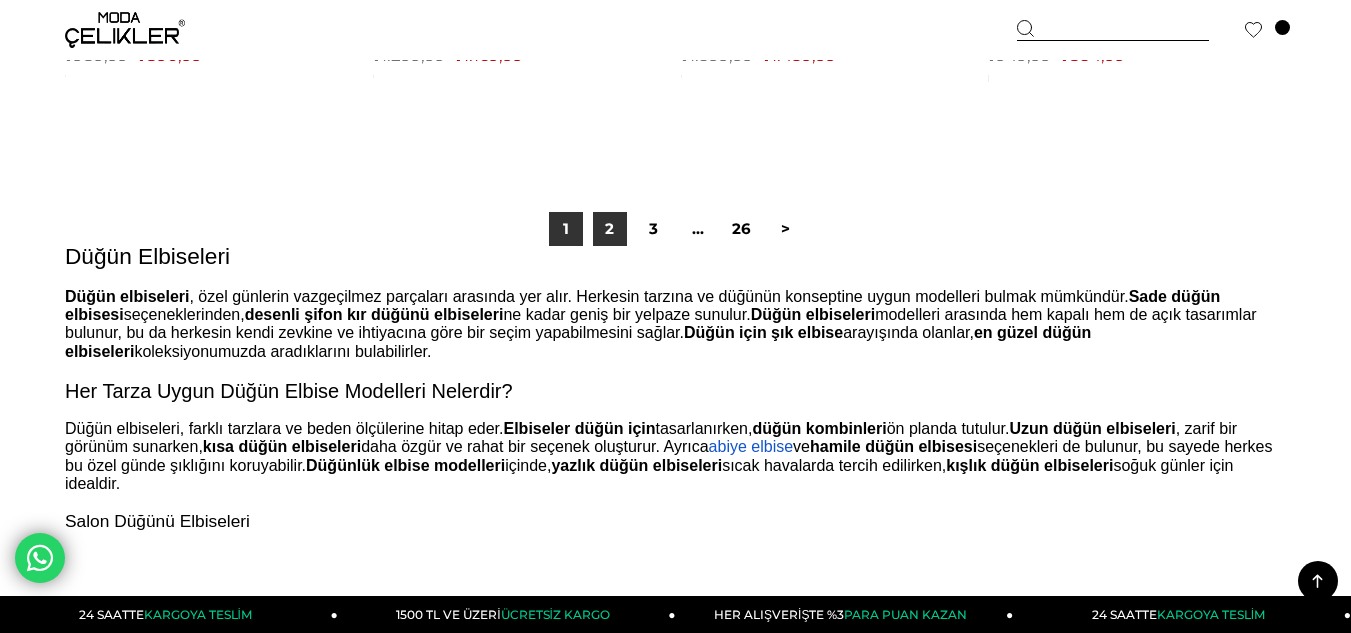 click on "2" at bounding box center [610, 229] 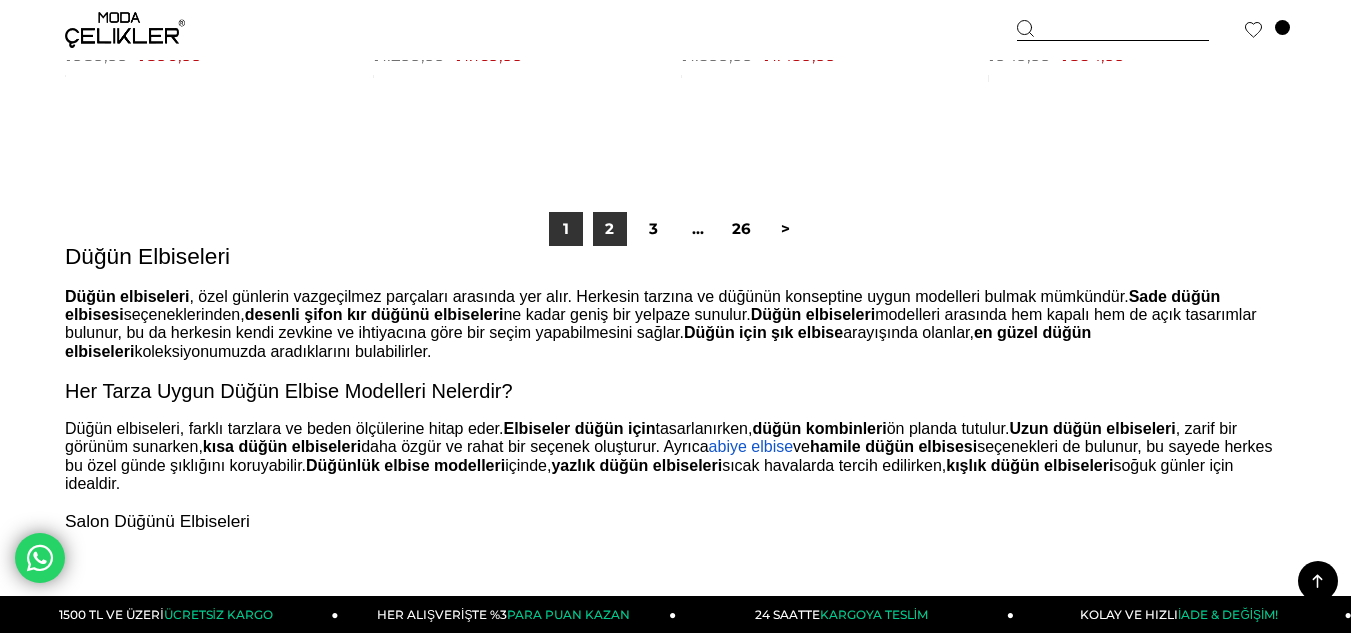 click on "2" at bounding box center [610, 229] 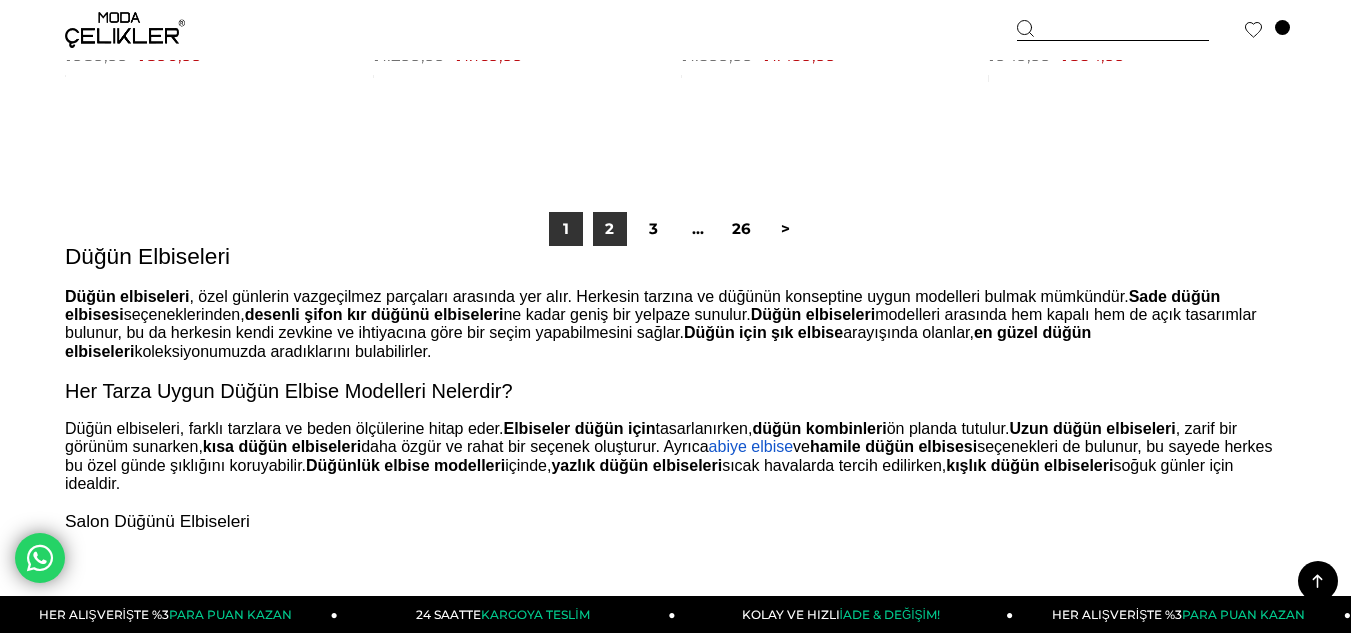 click on "2" at bounding box center (610, 229) 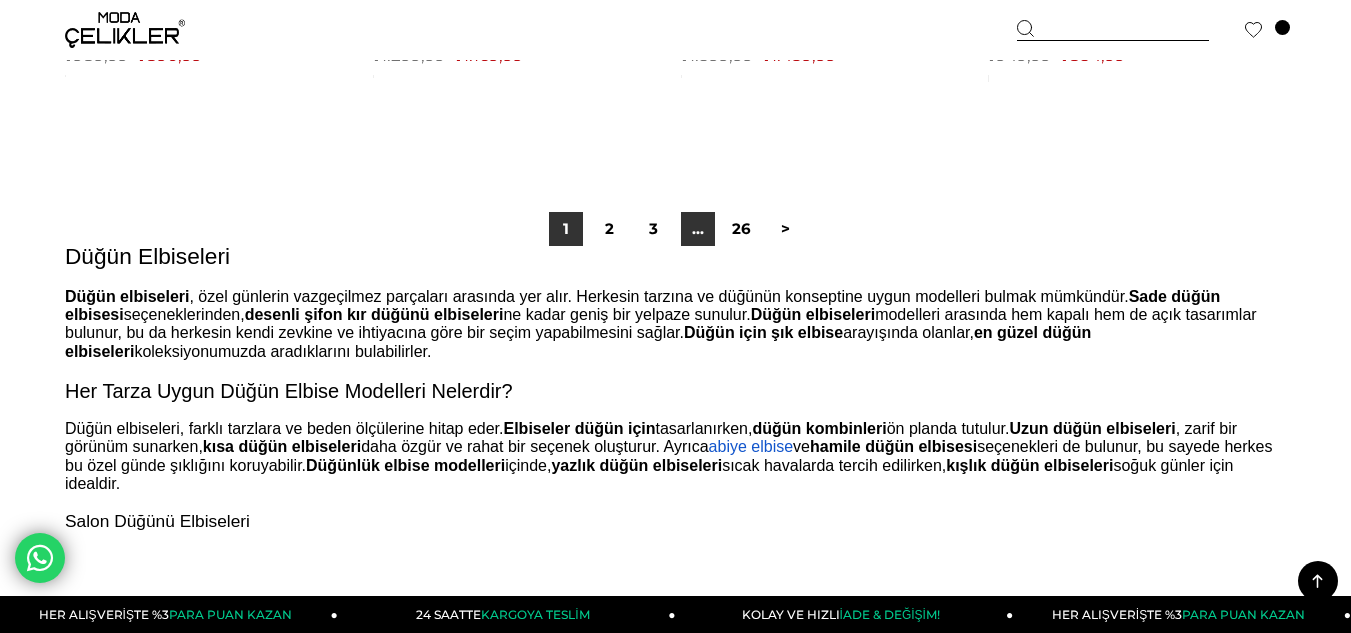 click on "..." at bounding box center (698, 229) 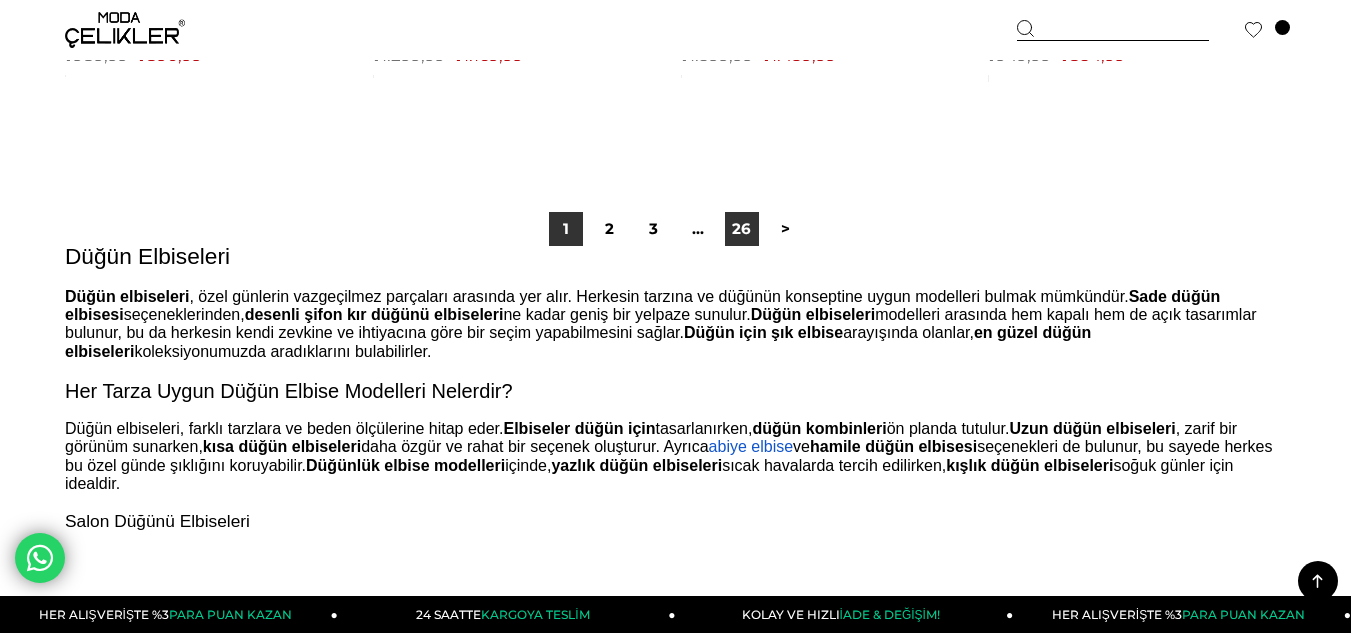 click on "26" at bounding box center [742, 229] 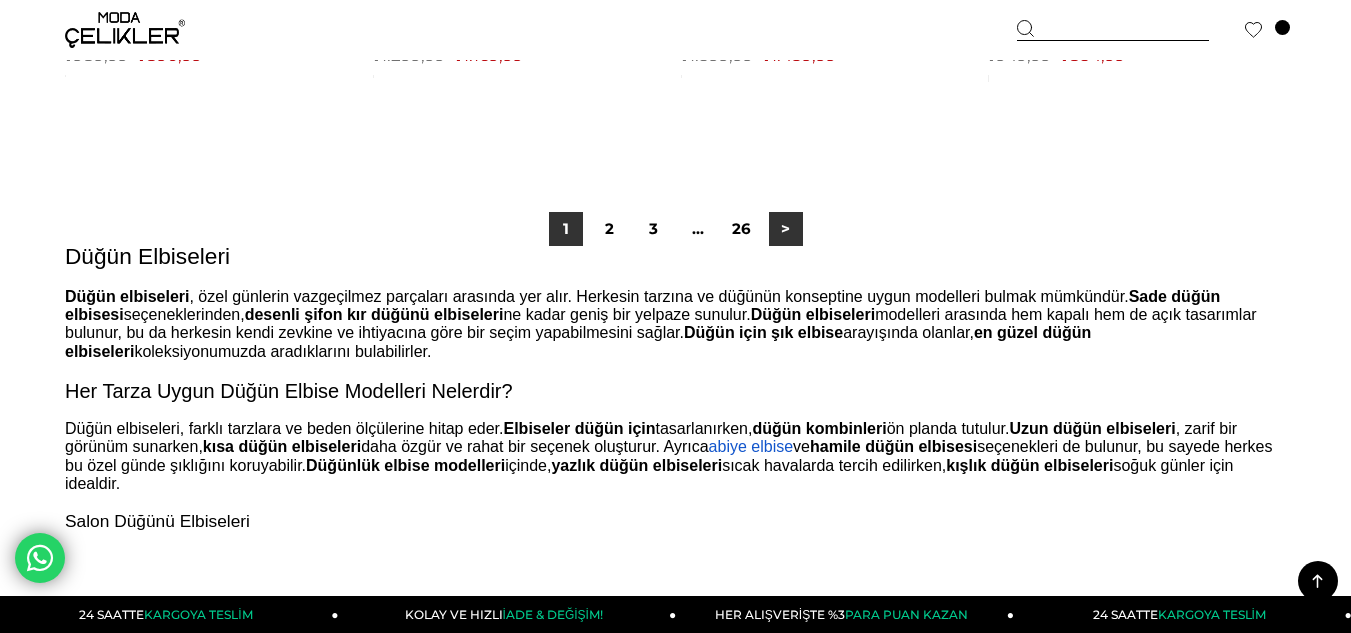 click on ">" at bounding box center (786, 229) 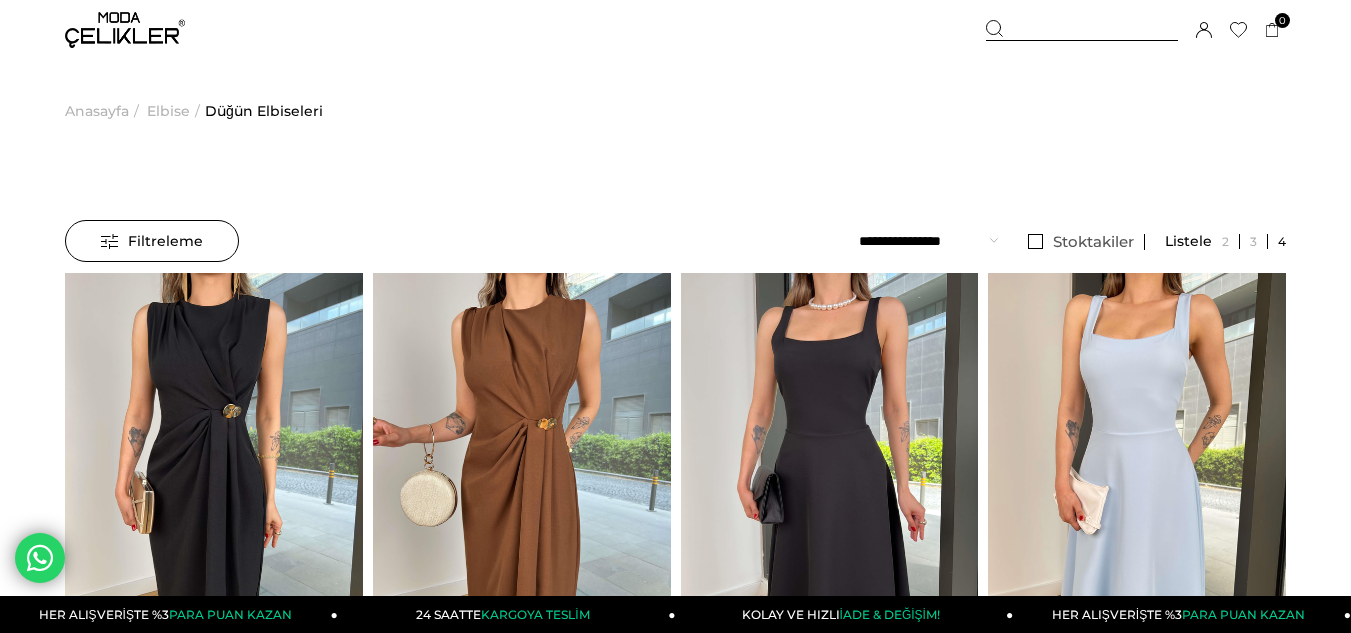scroll, scrollTop: 0, scrollLeft: 0, axis: both 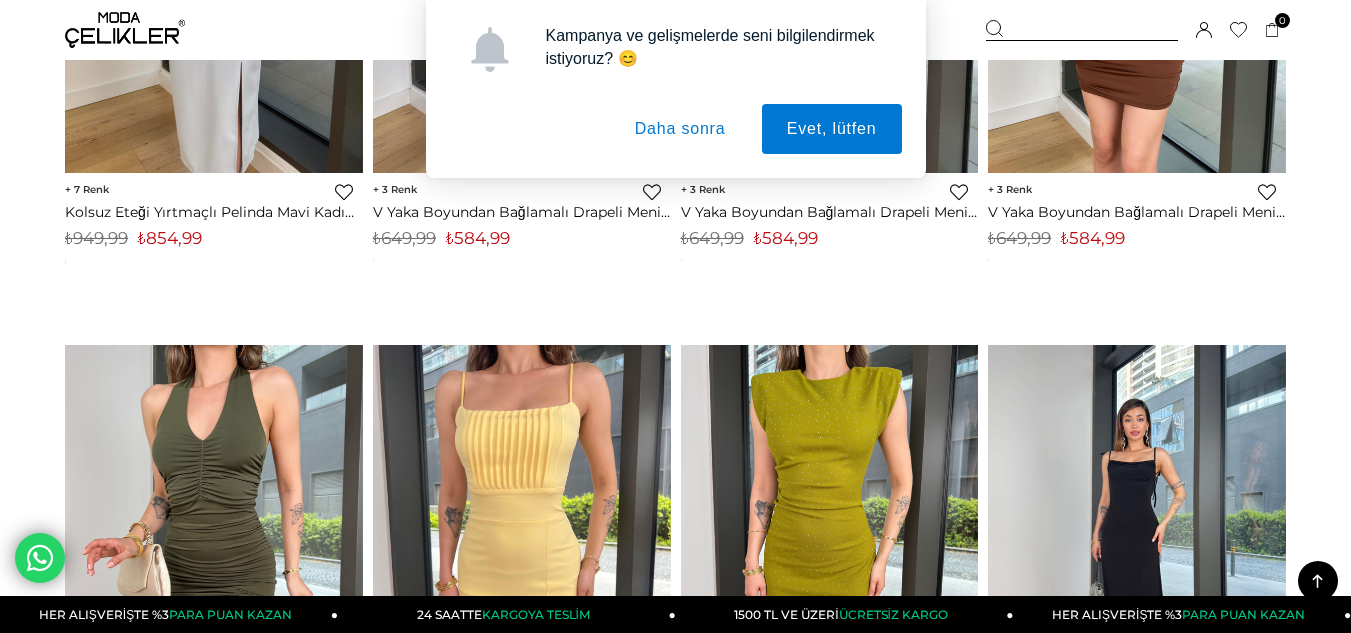 click on "Daha sonra" at bounding box center [680, 129] 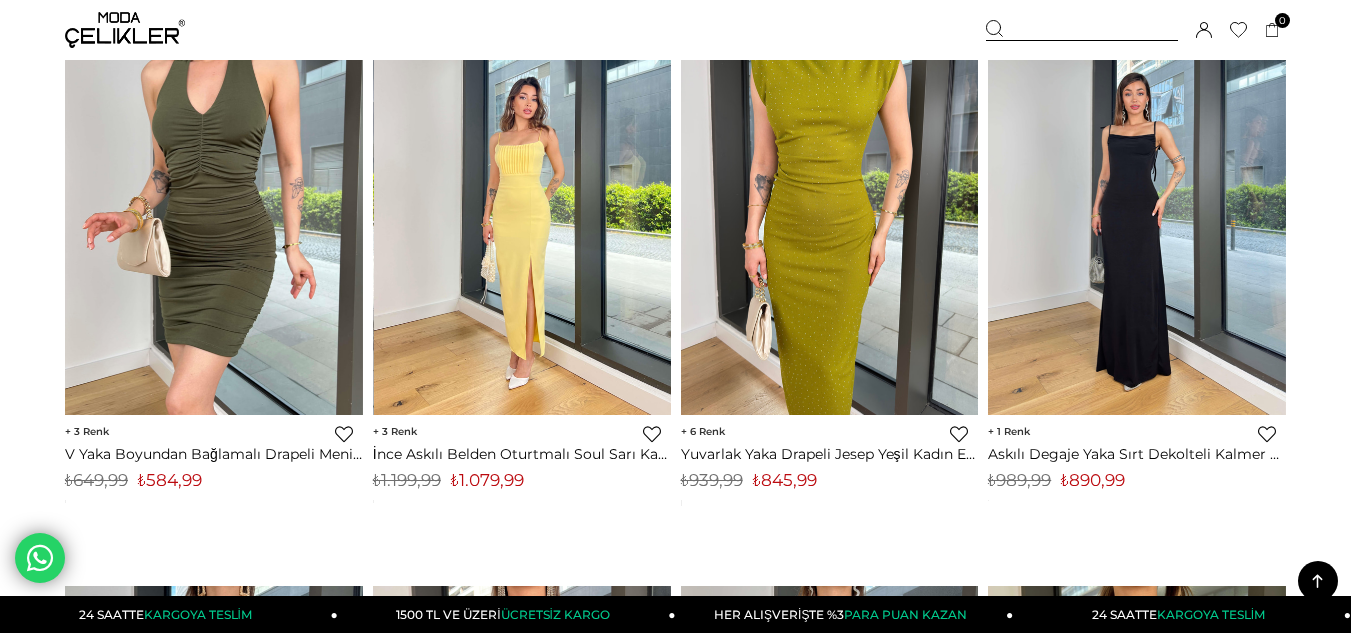 scroll, scrollTop: 2500, scrollLeft: 0, axis: vertical 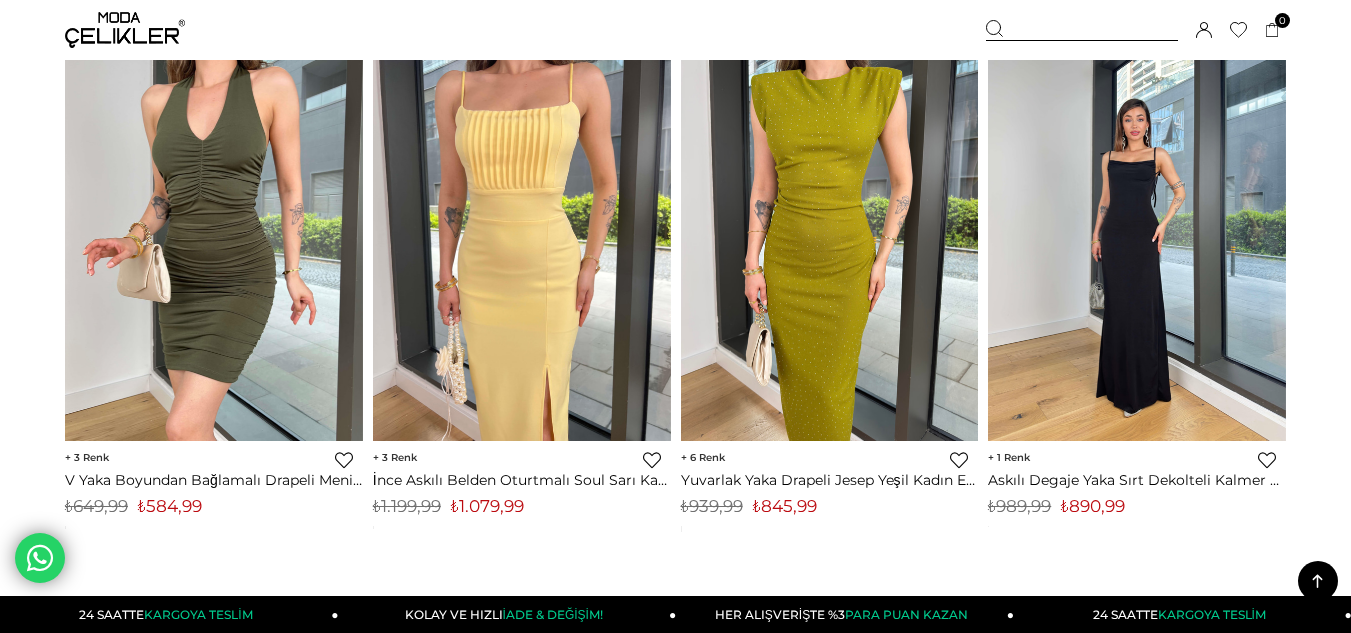 drag, startPoint x: 970, startPoint y: 494, endPoint x: 981, endPoint y: 495, distance: 11.045361 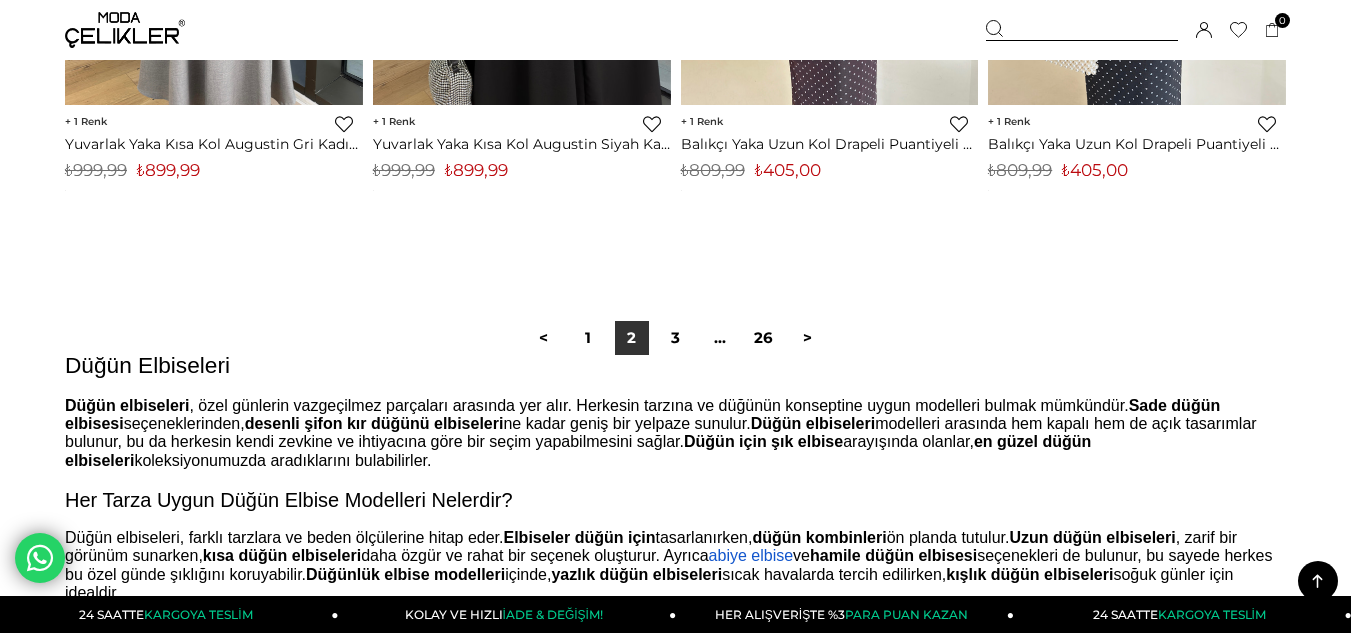 scroll, scrollTop: 11393, scrollLeft: 0, axis: vertical 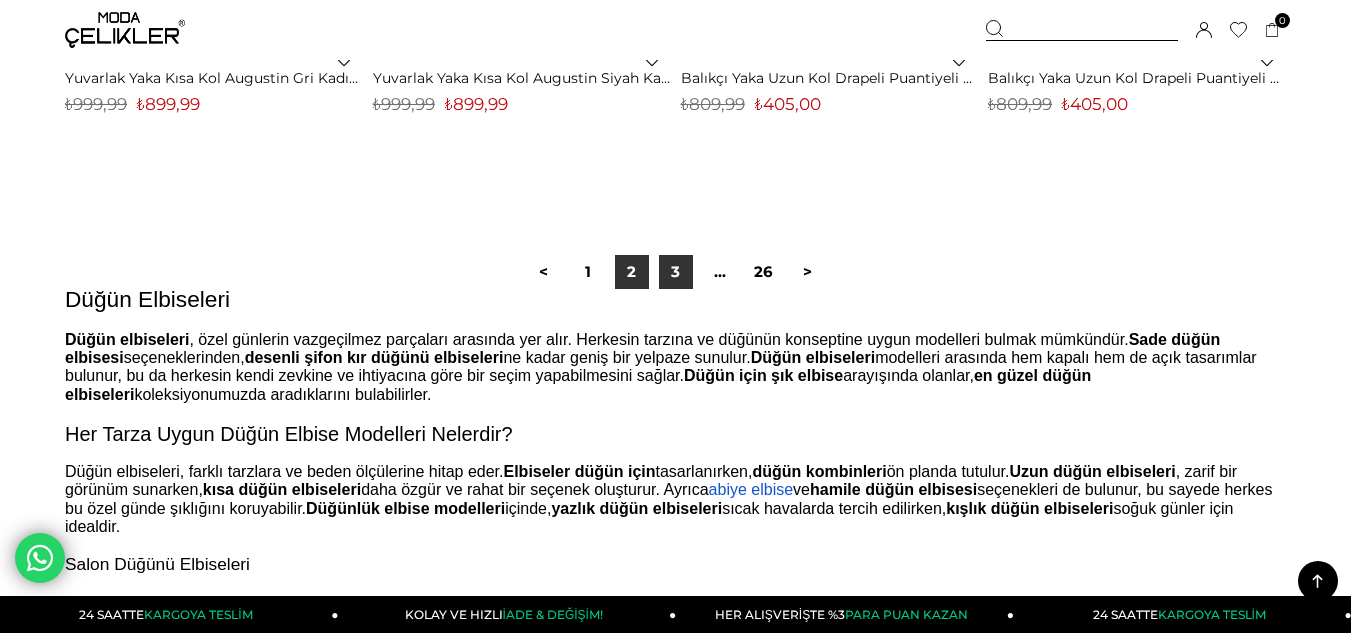 click on "3" at bounding box center (676, 272) 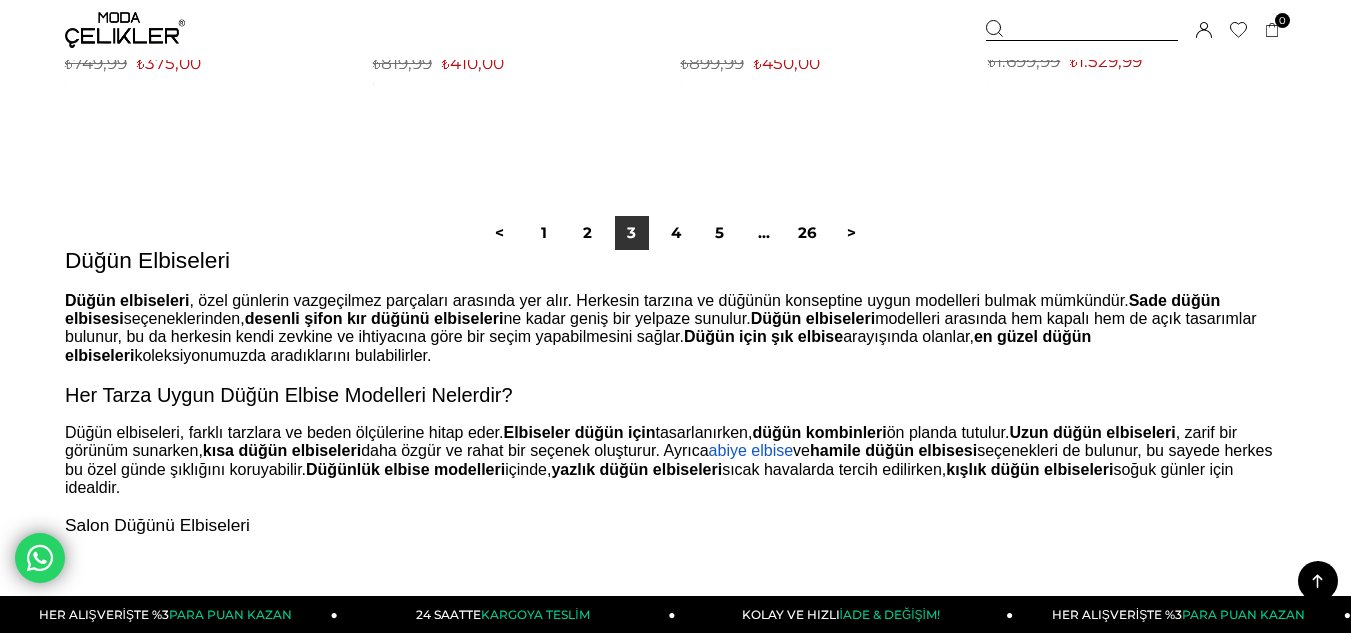 scroll, scrollTop: 11429, scrollLeft: 0, axis: vertical 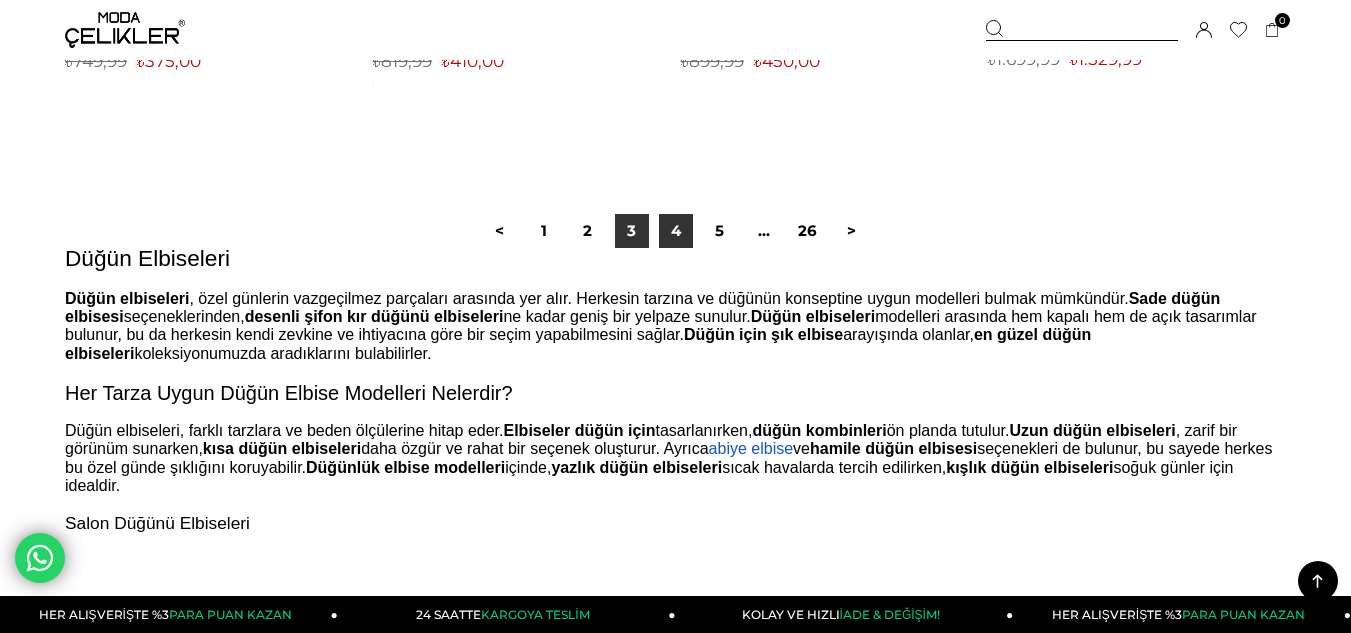 click on "4" at bounding box center (676, 231) 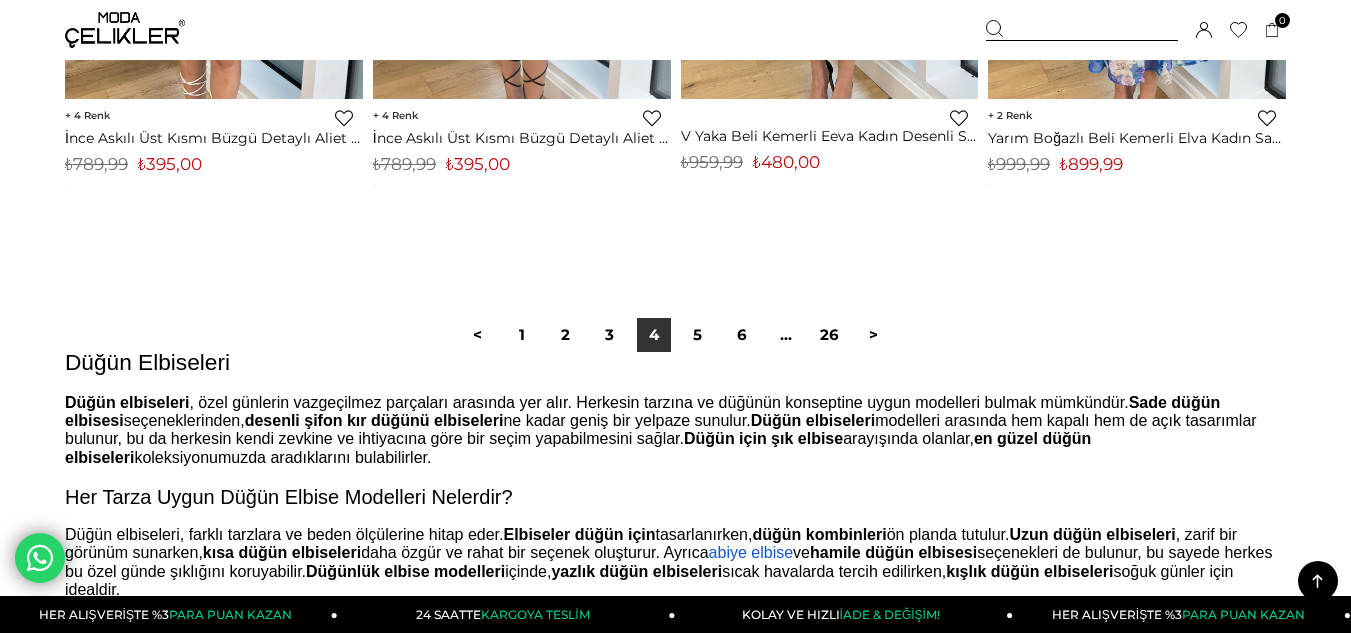 scroll, scrollTop: 11338, scrollLeft: 0, axis: vertical 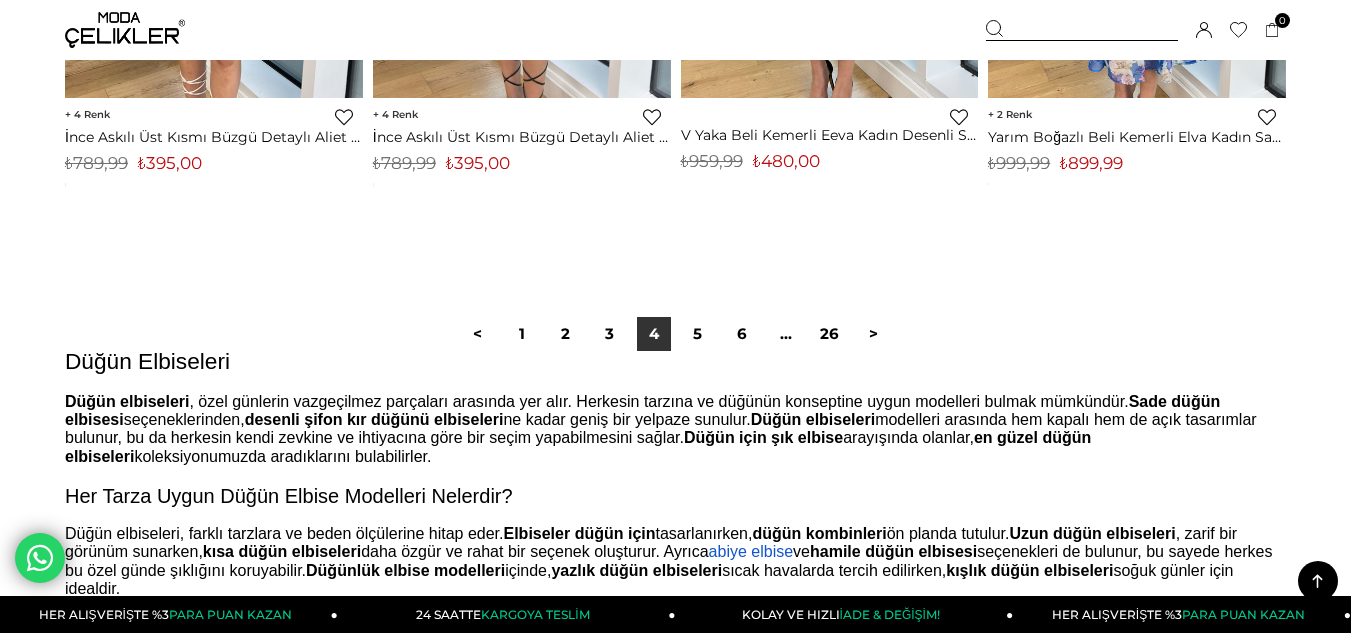 click on "<
1
2
3
4
5
6
...
26
>" at bounding box center (676, 334) 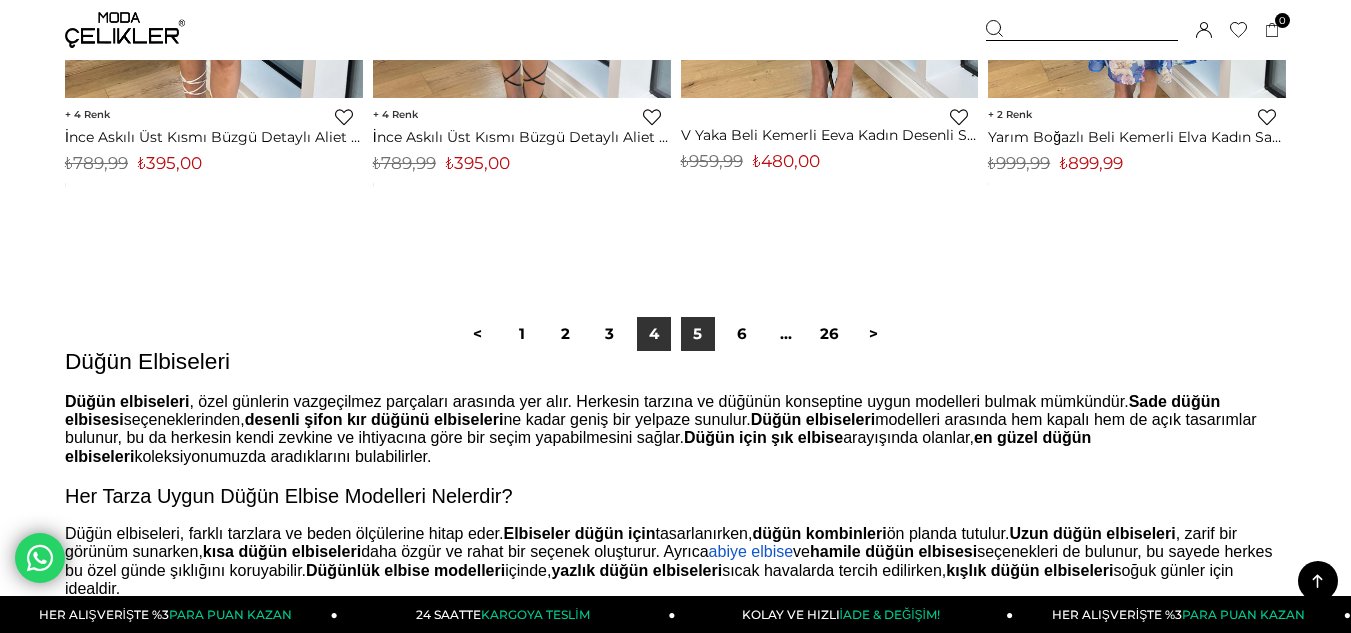 click on "5" at bounding box center (698, 334) 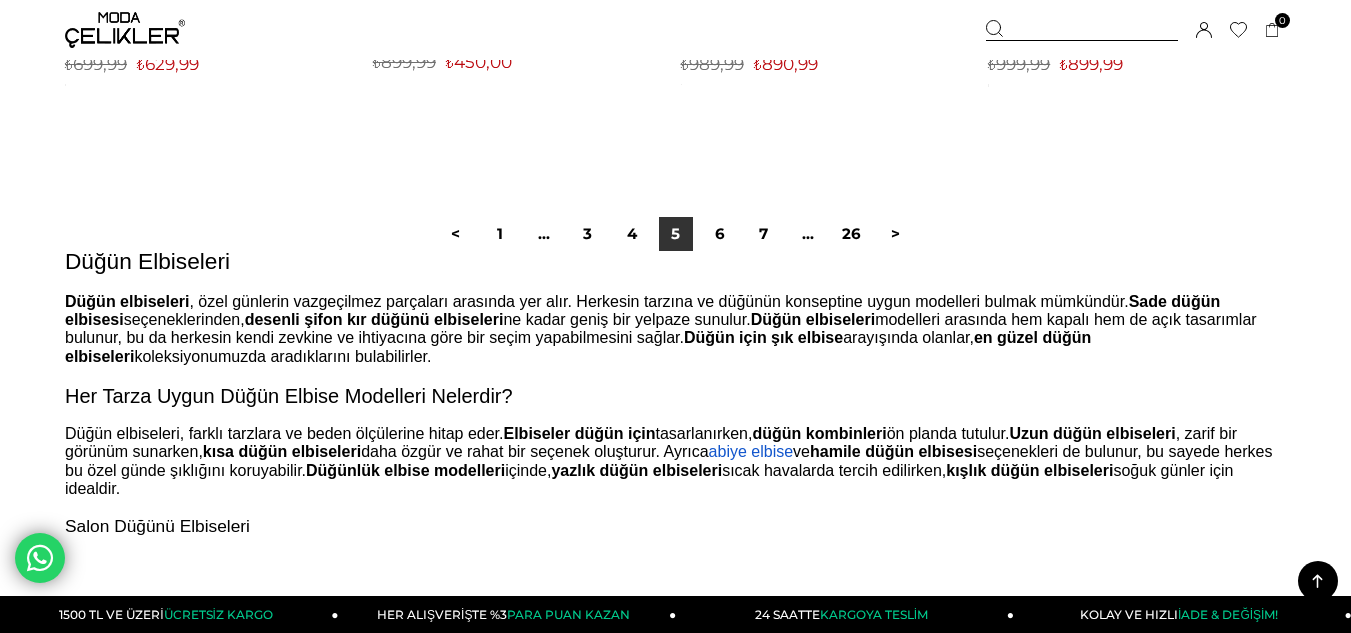 scroll, scrollTop: 11538, scrollLeft: 0, axis: vertical 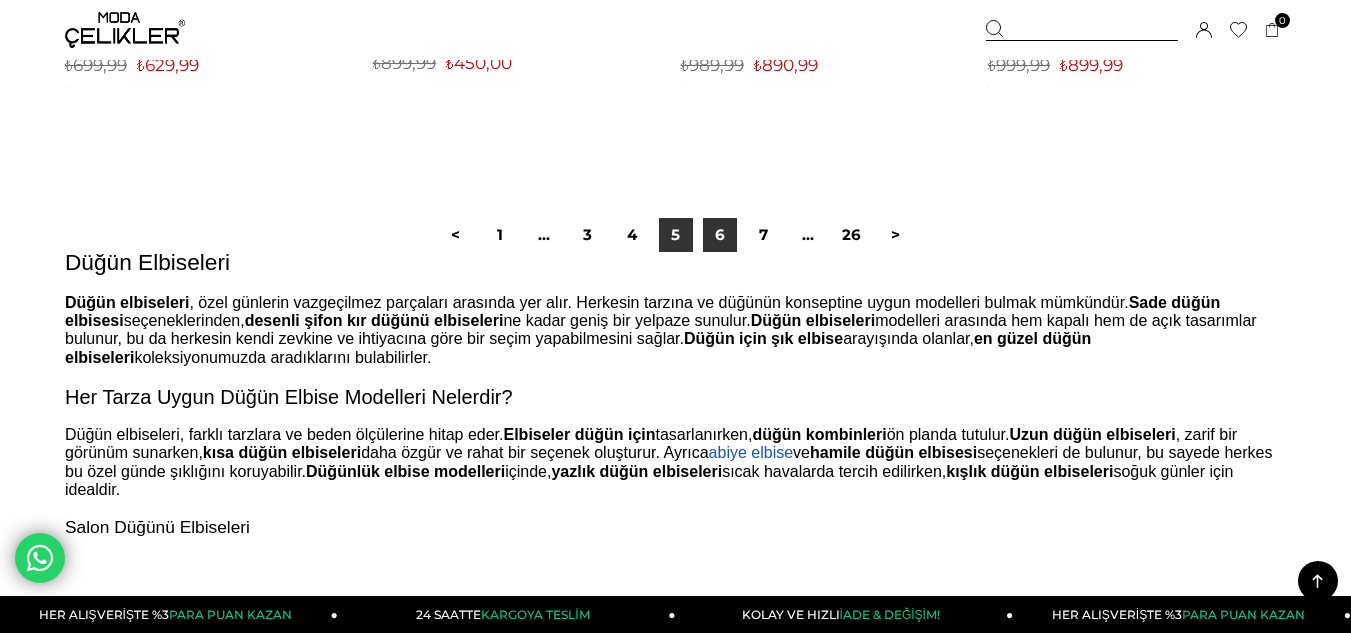 click on "6" at bounding box center (720, 235) 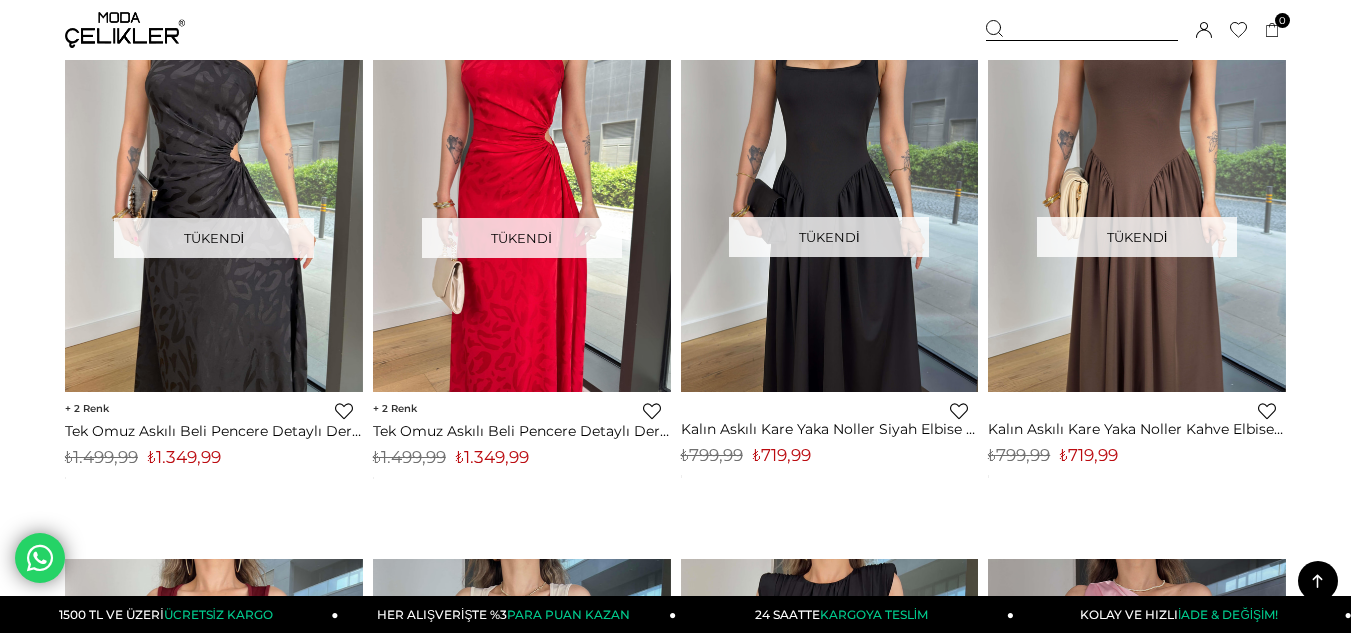 scroll, scrollTop: 5217, scrollLeft: 0, axis: vertical 